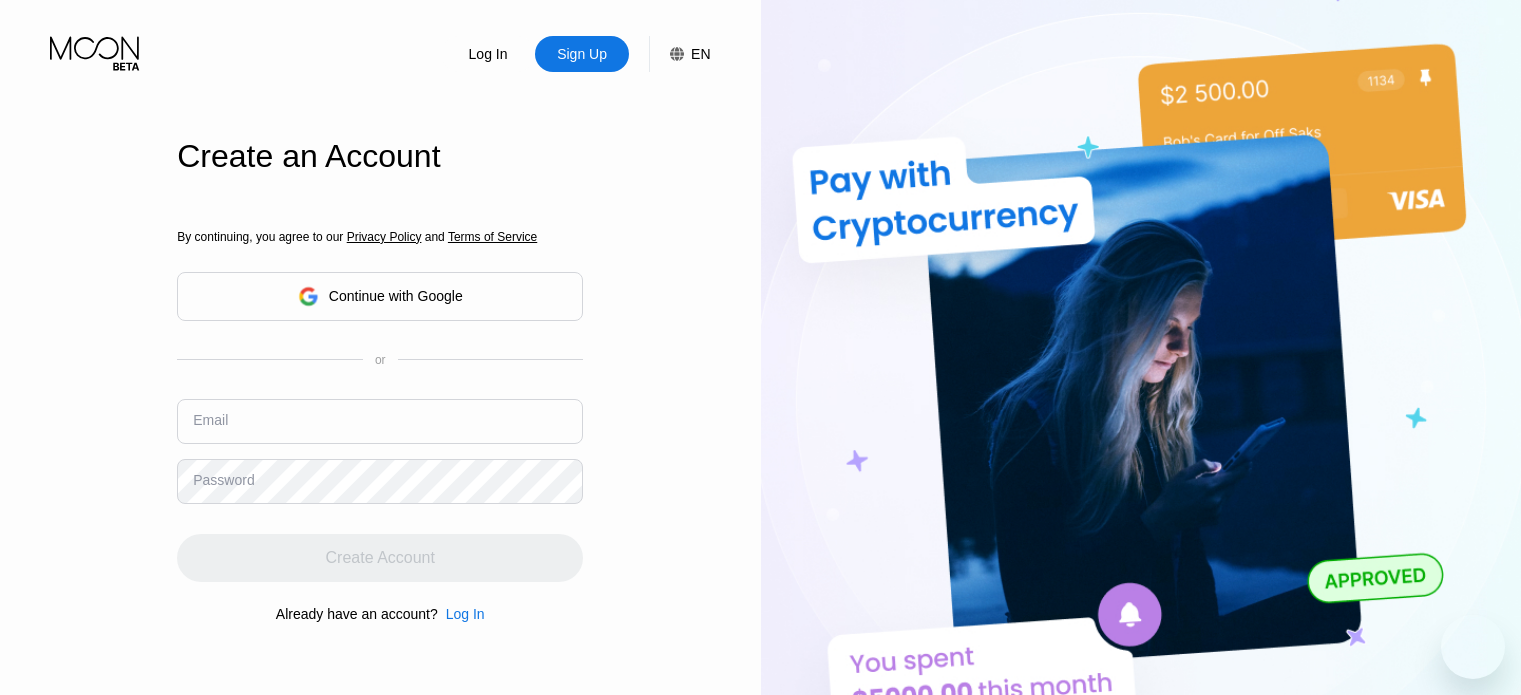 click on "Continue with Google" at bounding box center (396, 296) 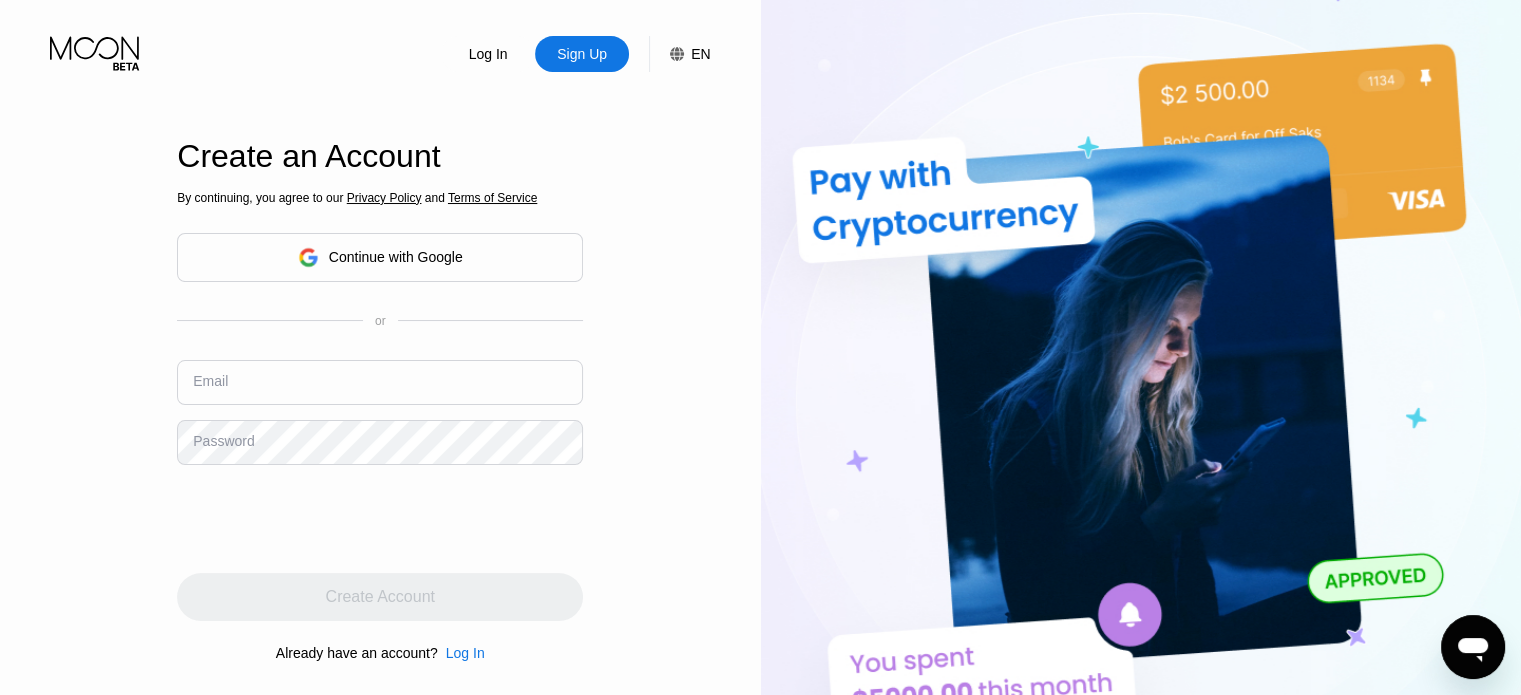 scroll, scrollTop: 0, scrollLeft: 0, axis: both 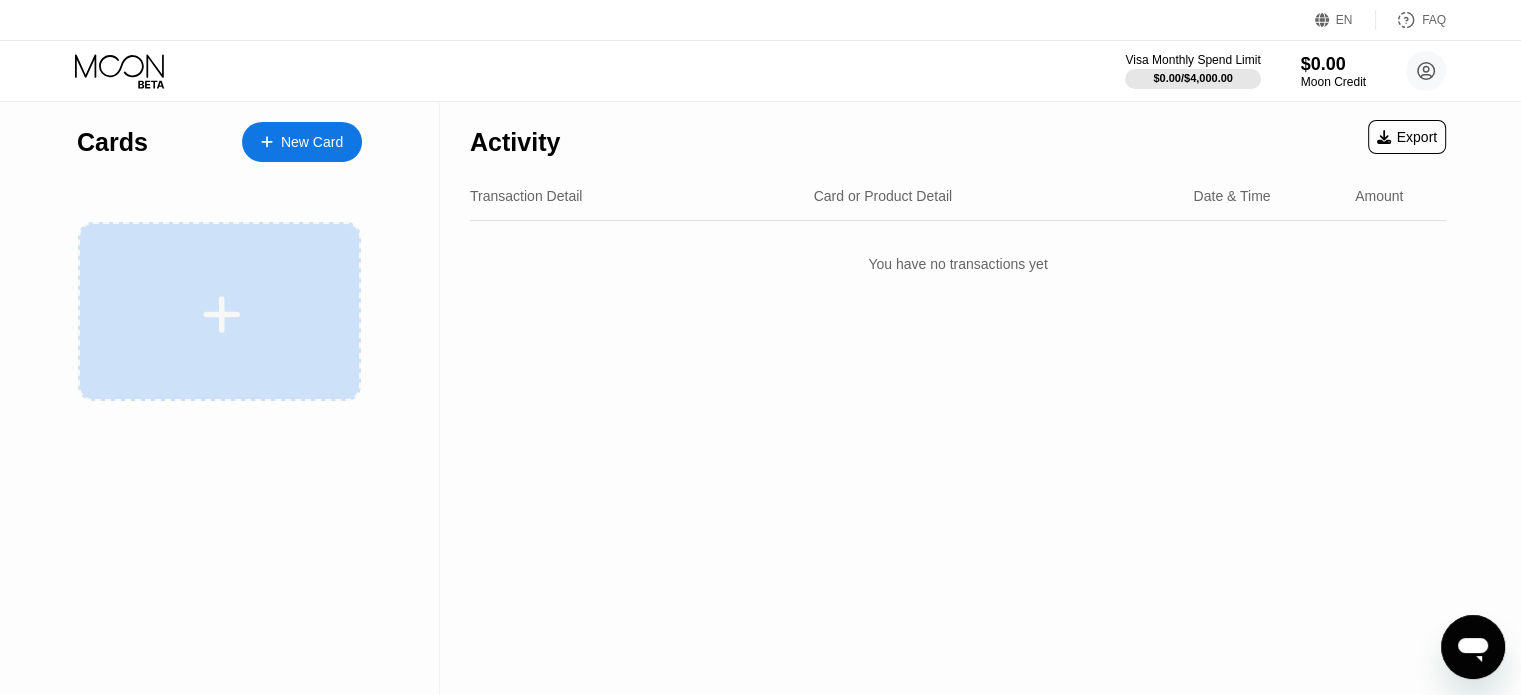 click at bounding box center (222, 314) 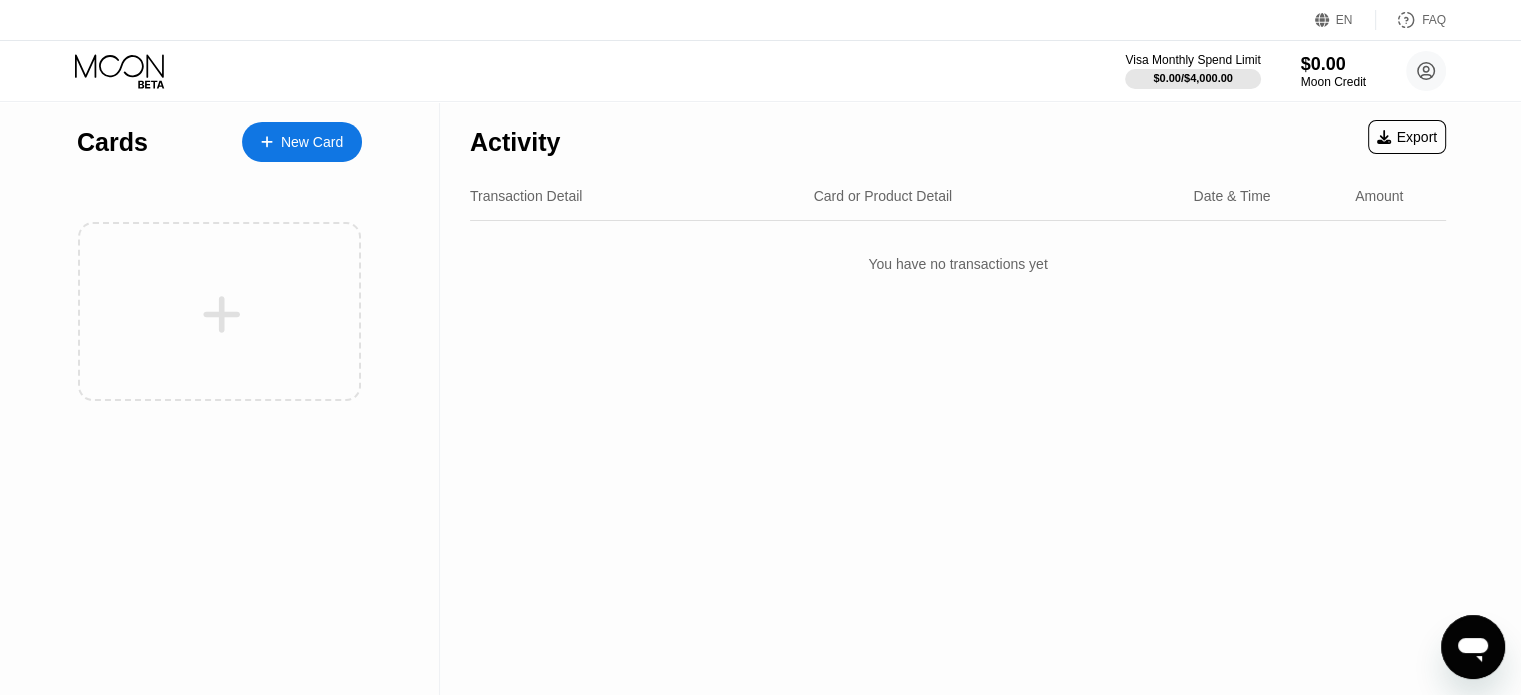 click on "New Card" at bounding box center (312, 142) 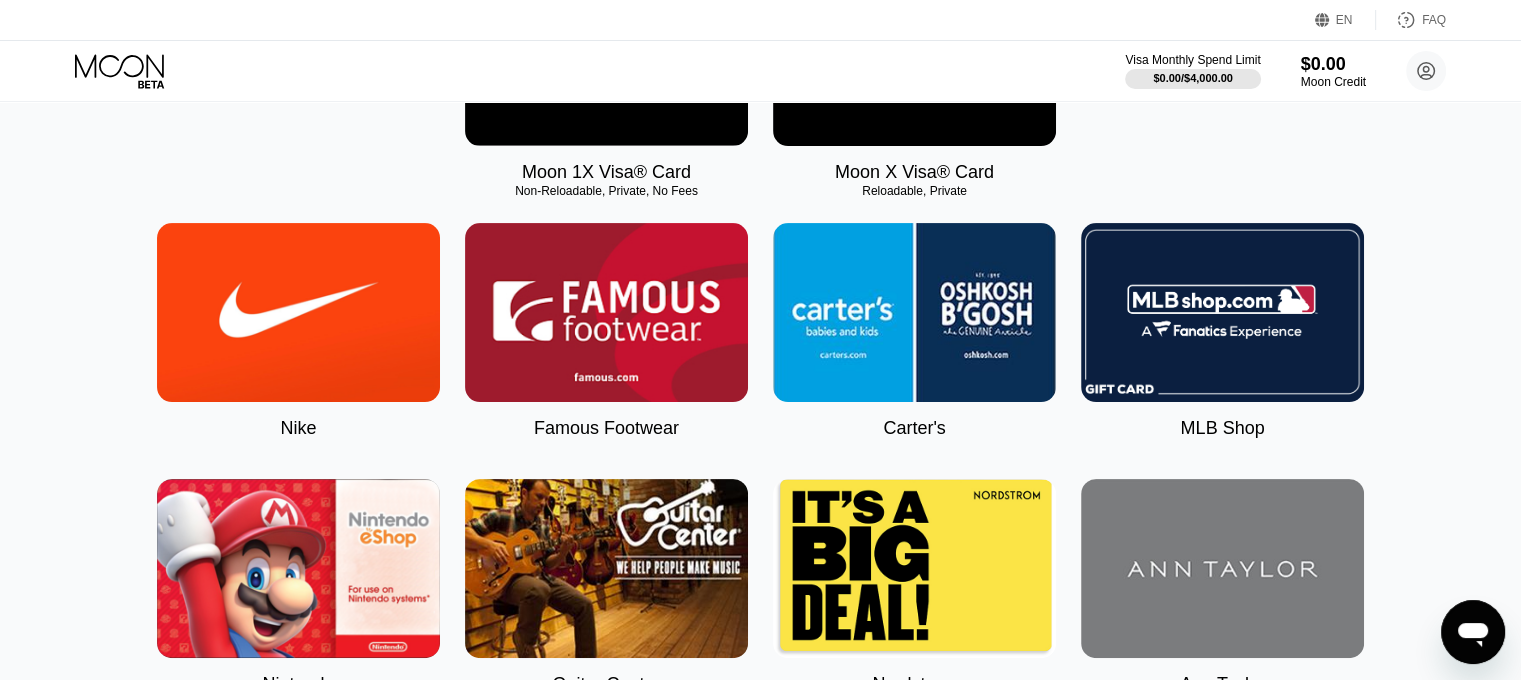 scroll, scrollTop: 138, scrollLeft: 0, axis: vertical 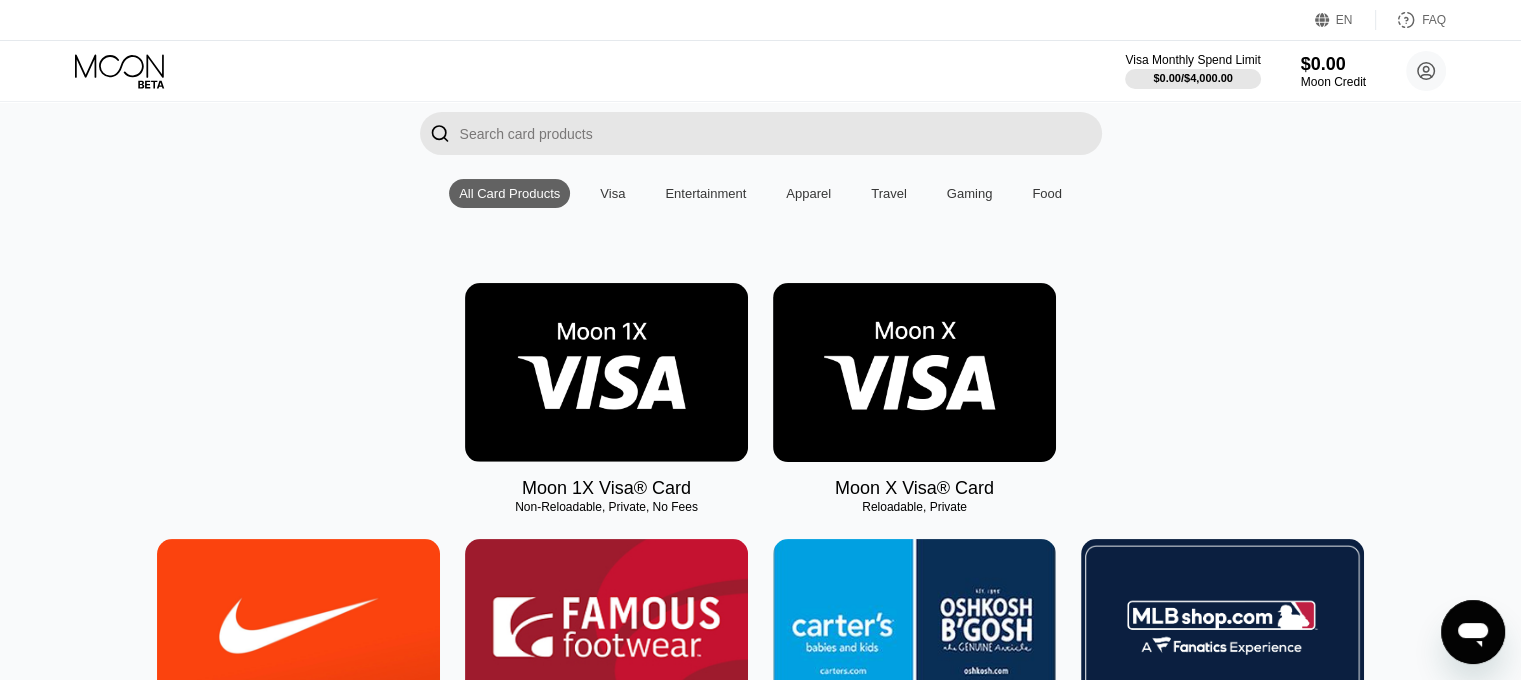 click at bounding box center (606, 372) 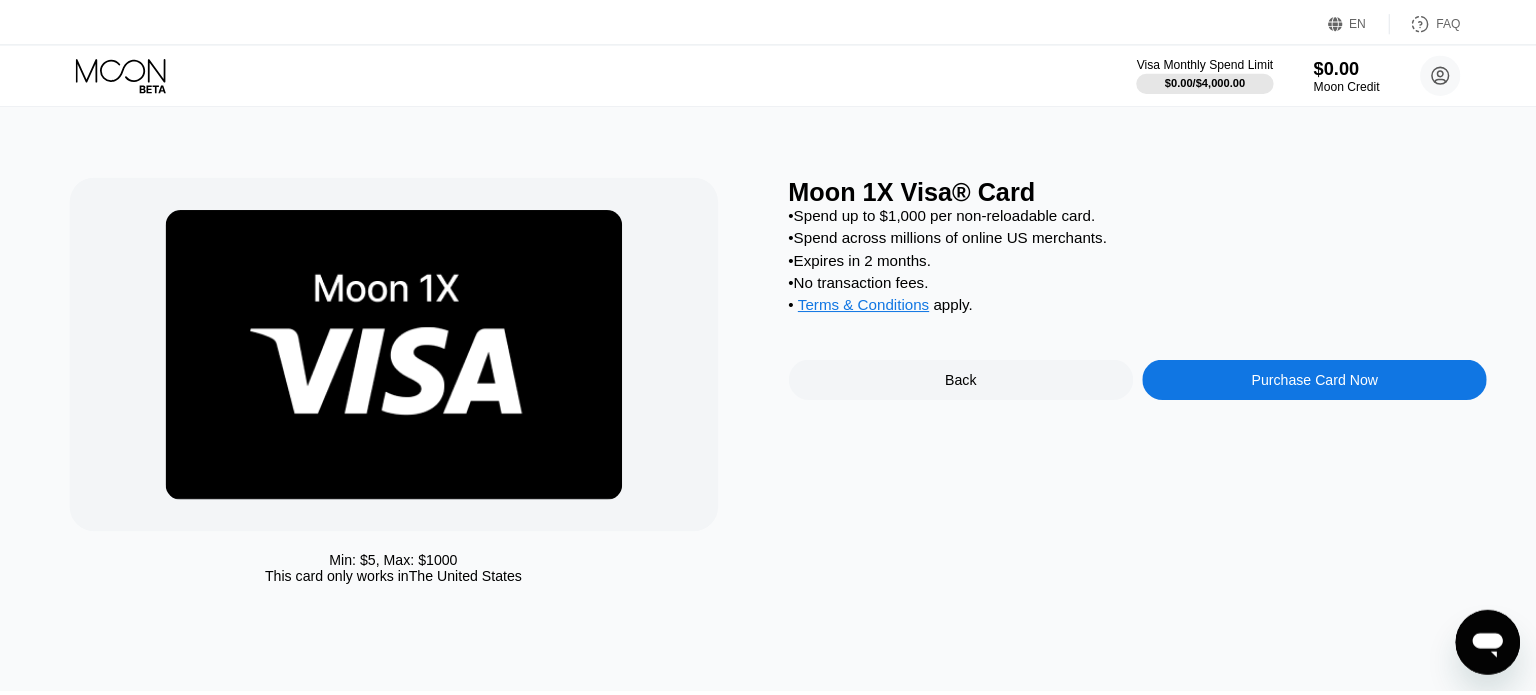 scroll, scrollTop: 0, scrollLeft: 0, axis: both 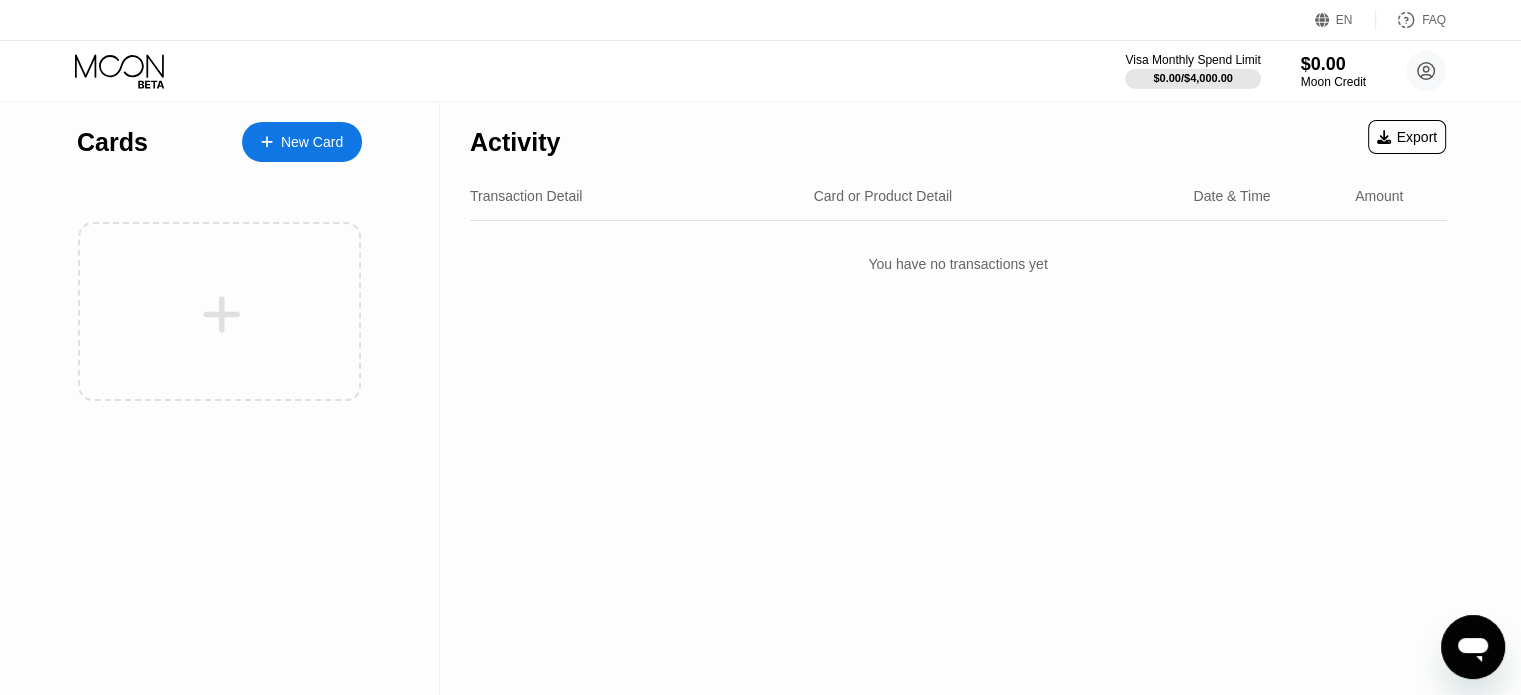 click on "New Card" at bounding box center [302, 142] 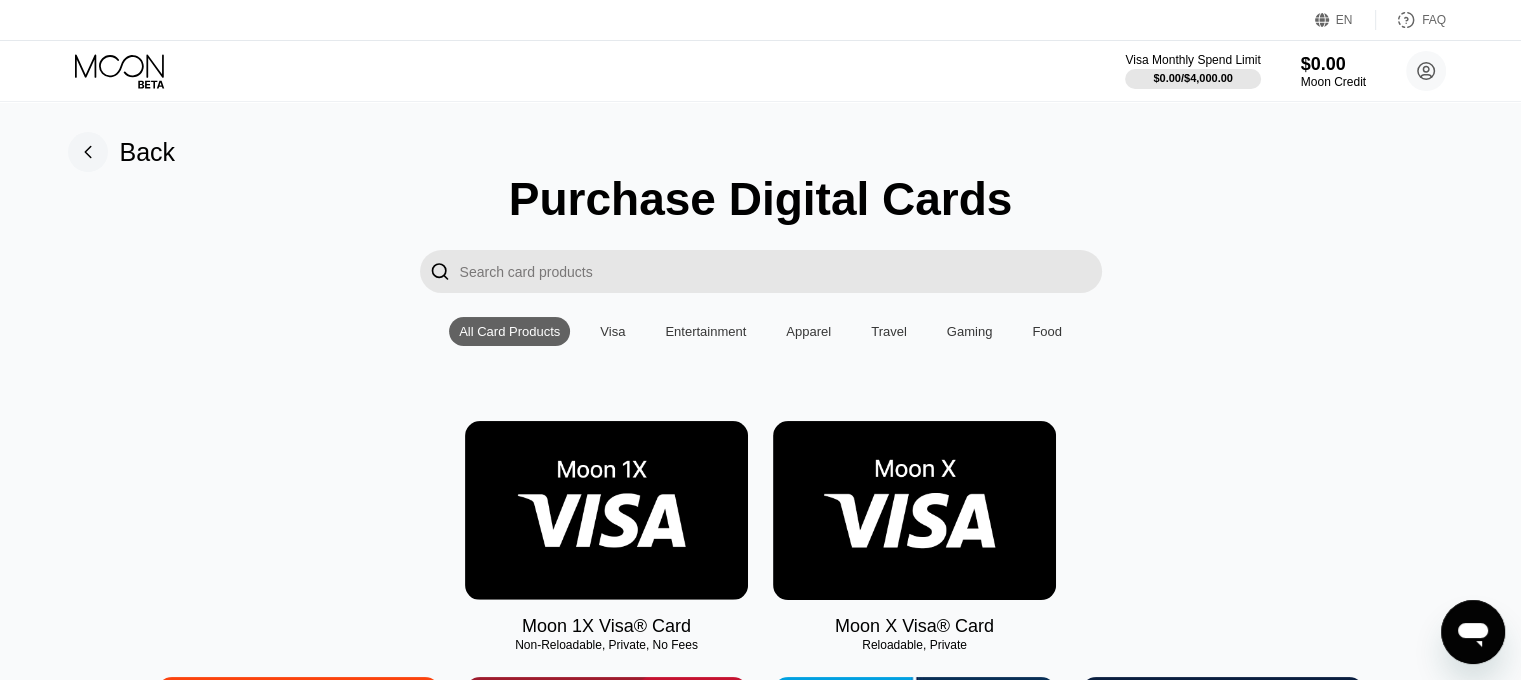 click at bounding box center [914, 510] 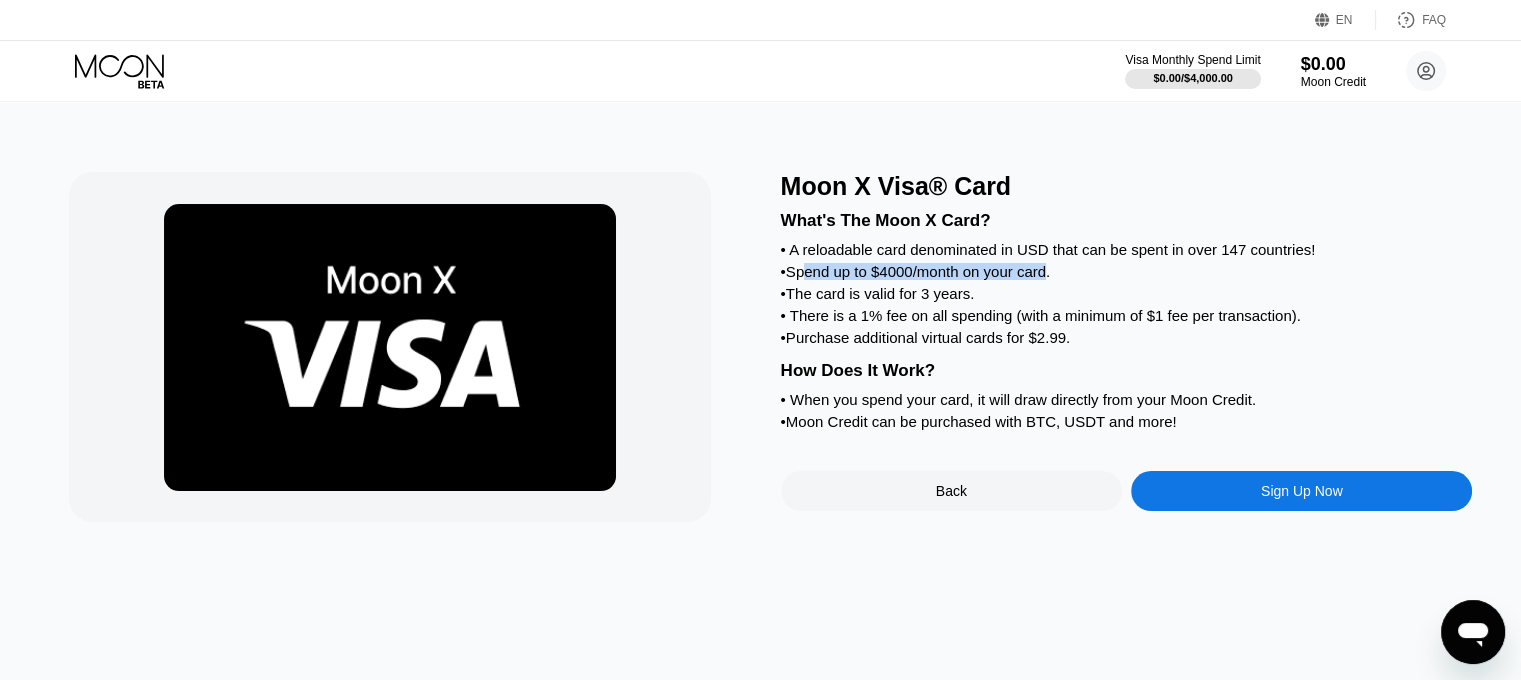 drag, startPoint x: 807, startPoint y: 286, endPoint x: 1054, endPoint y: 286, distance: 247 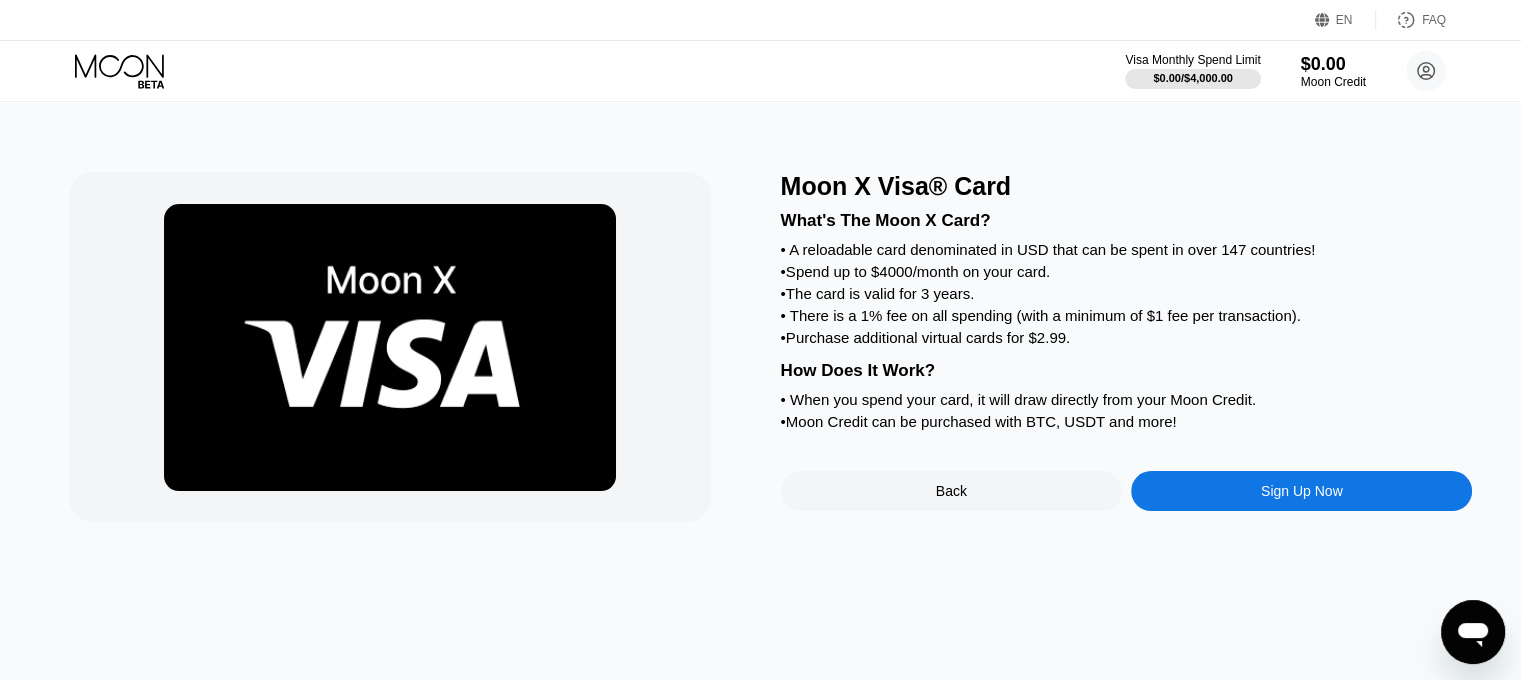 click on "How Does It Work?" at bounding box center [1127, 371] 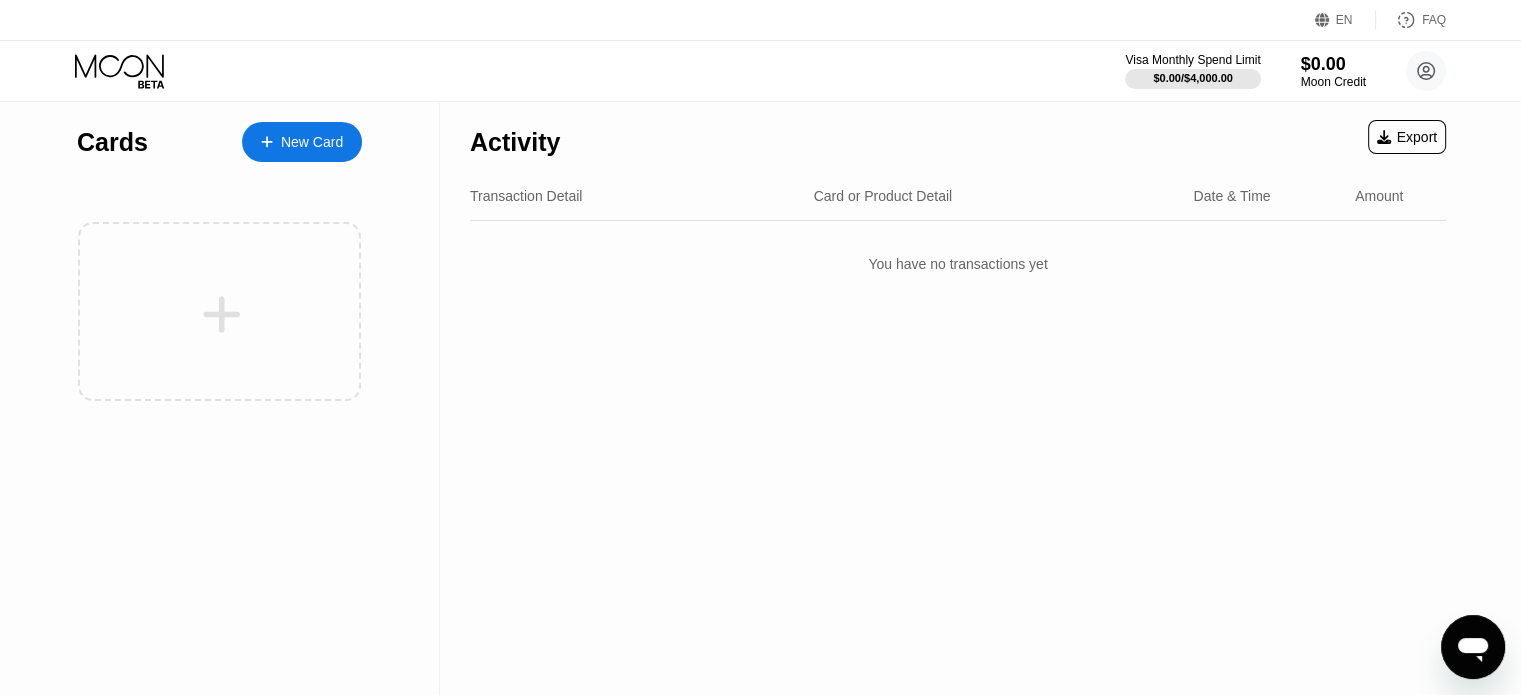 click on "New Card" at bounding box center [312, 142] 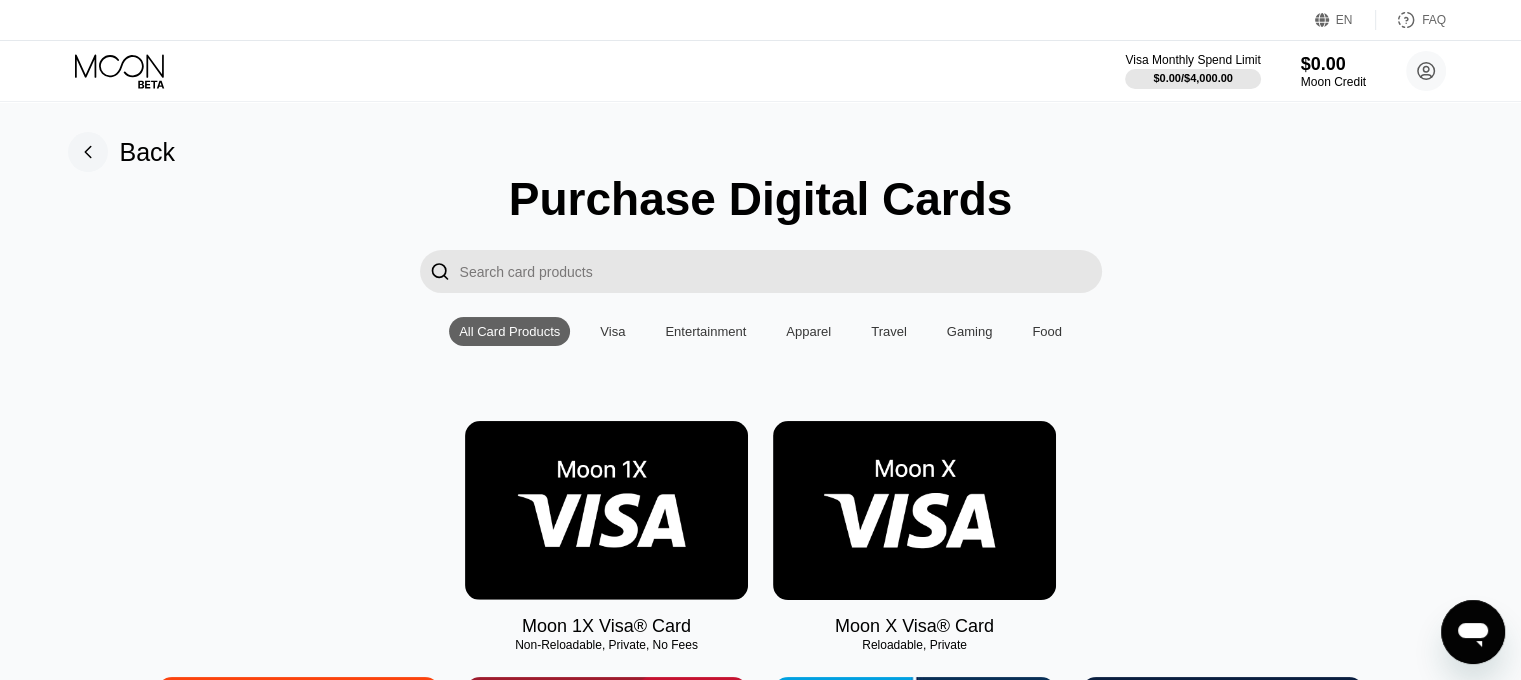 click on "All Card Products Visa Entertainment Apparel Travel Gaming Food" at bounding box center [760, 331] 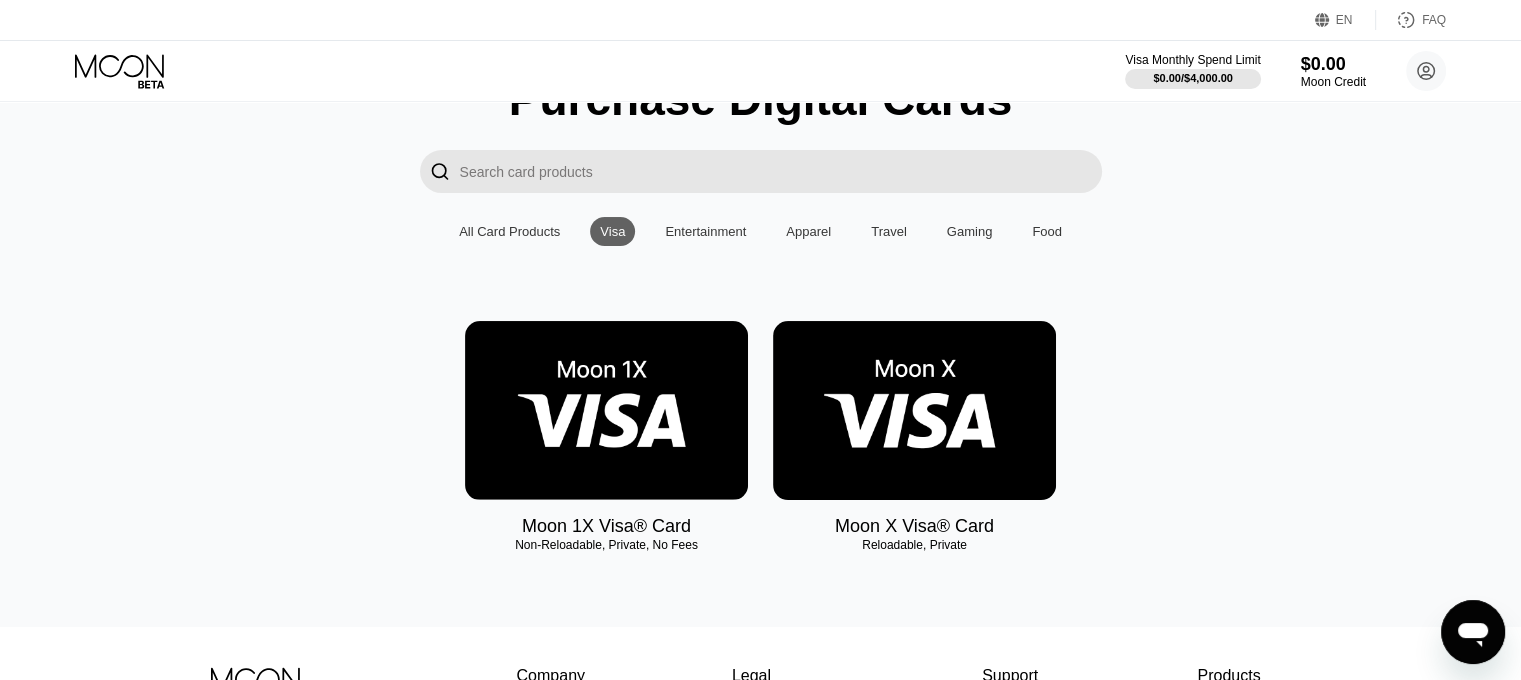 scroll, scrollTop: 0, scrollLeft: 0, axis: both 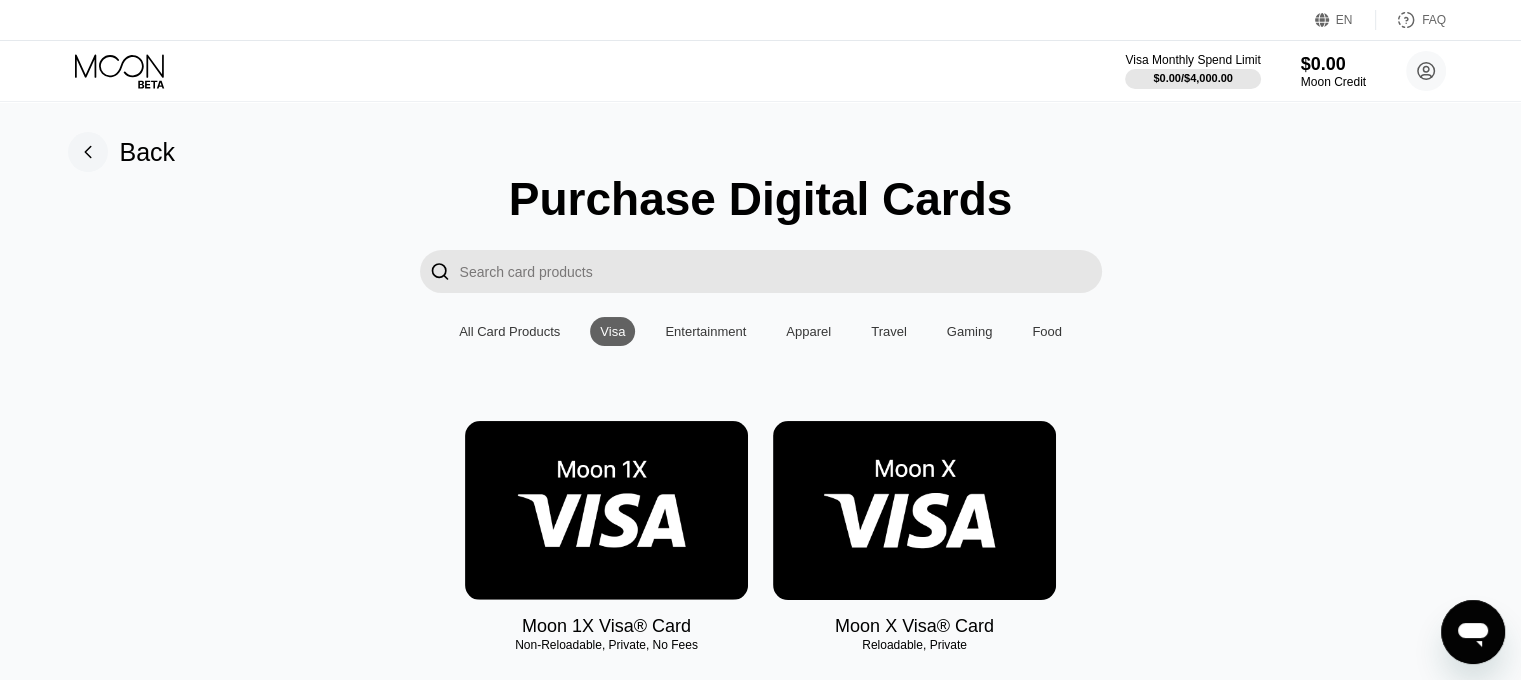 click on "Entertainment" at bounding box center (705, 331) 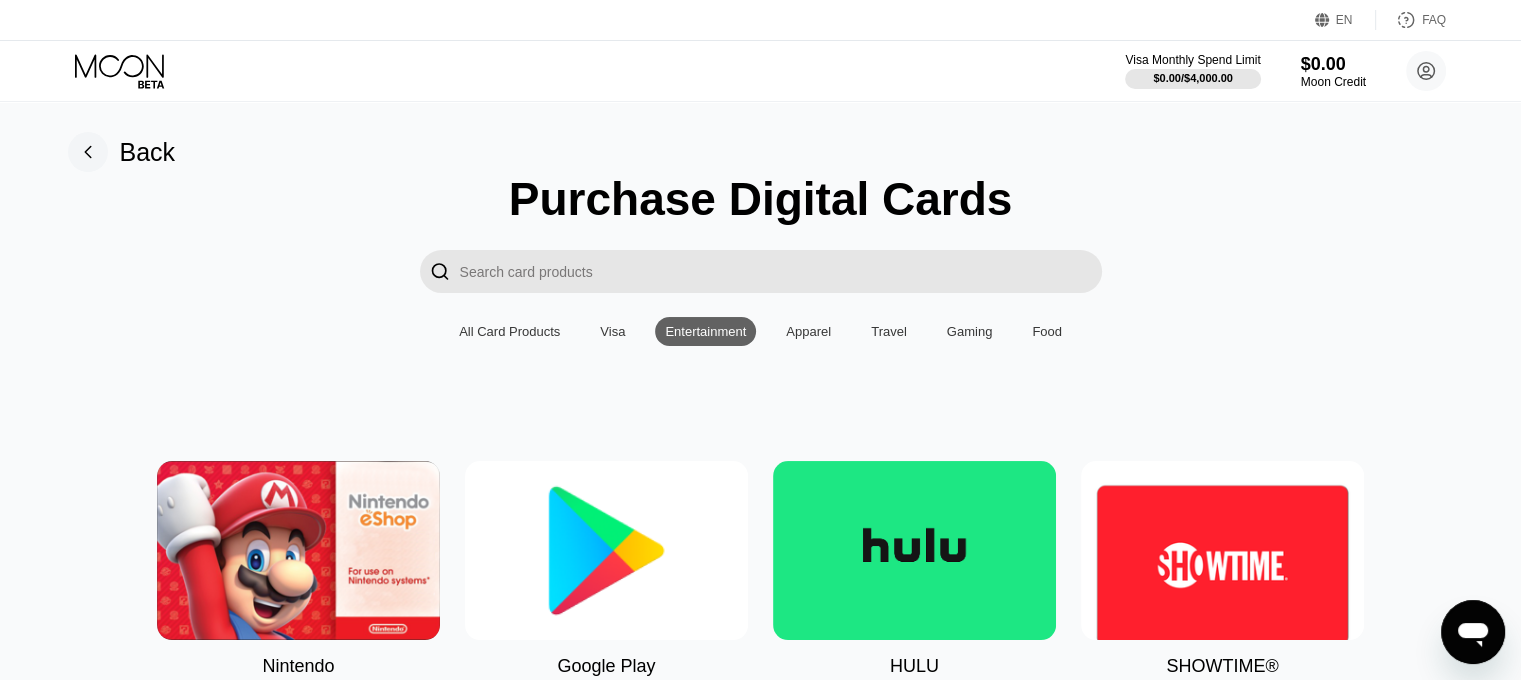 click on "Apparel" at bounding box center [808, 331] 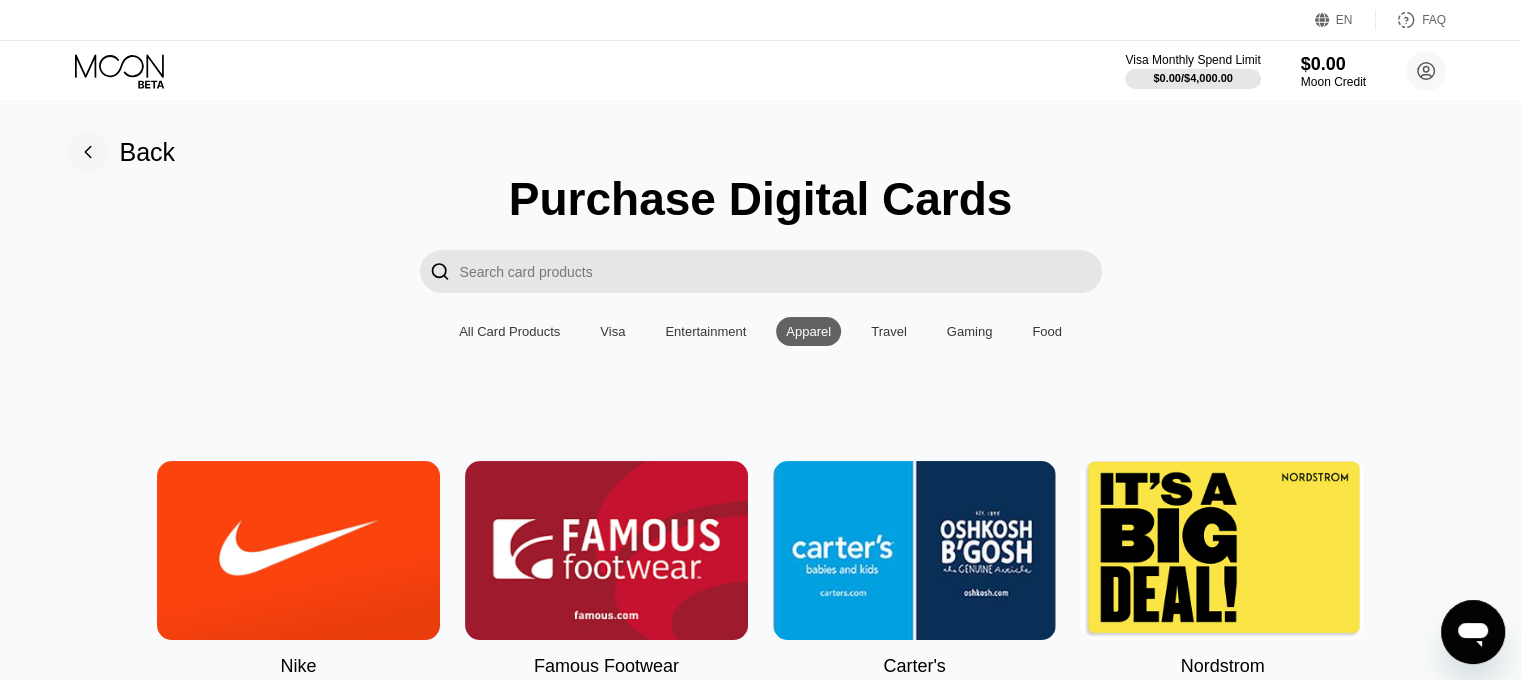 click on "Travel" at bounding box center (889, 331) 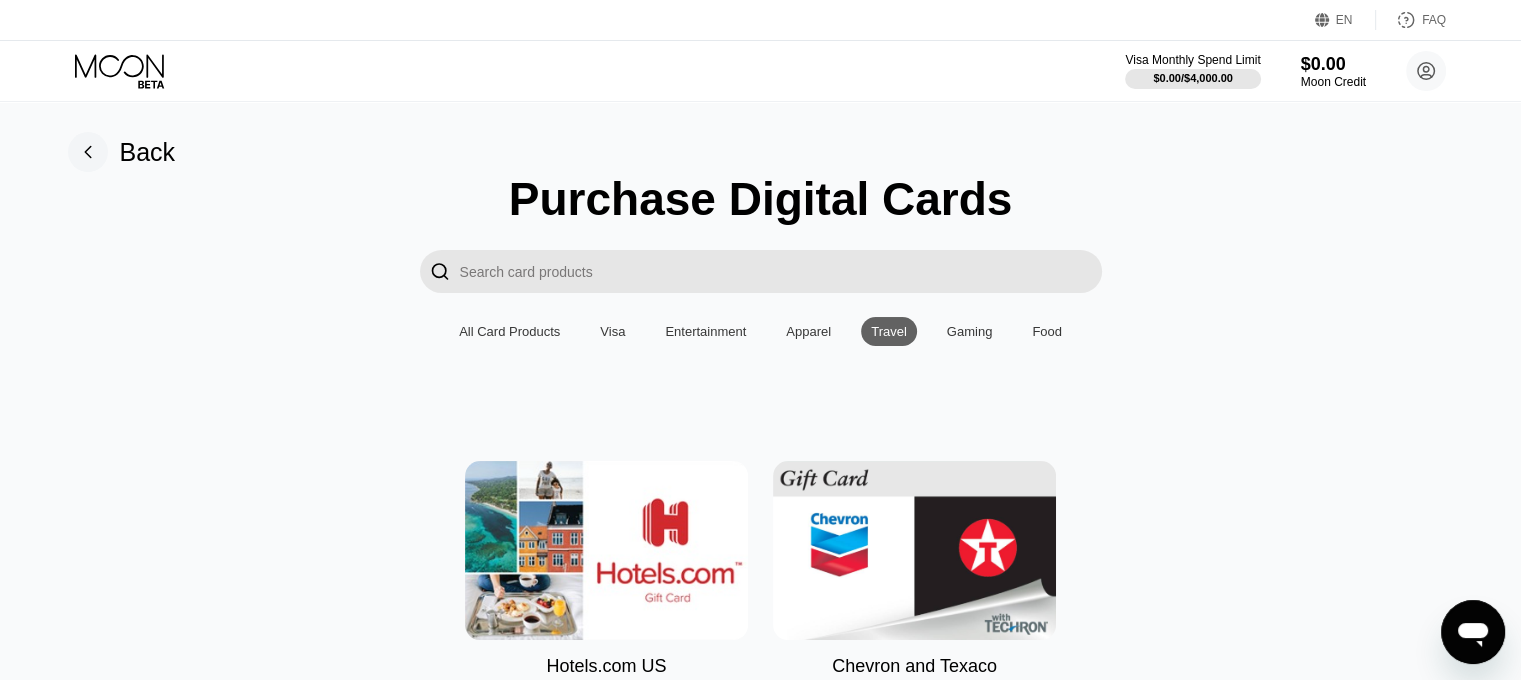 click on "Gaming" at bounding box center [970, 331] 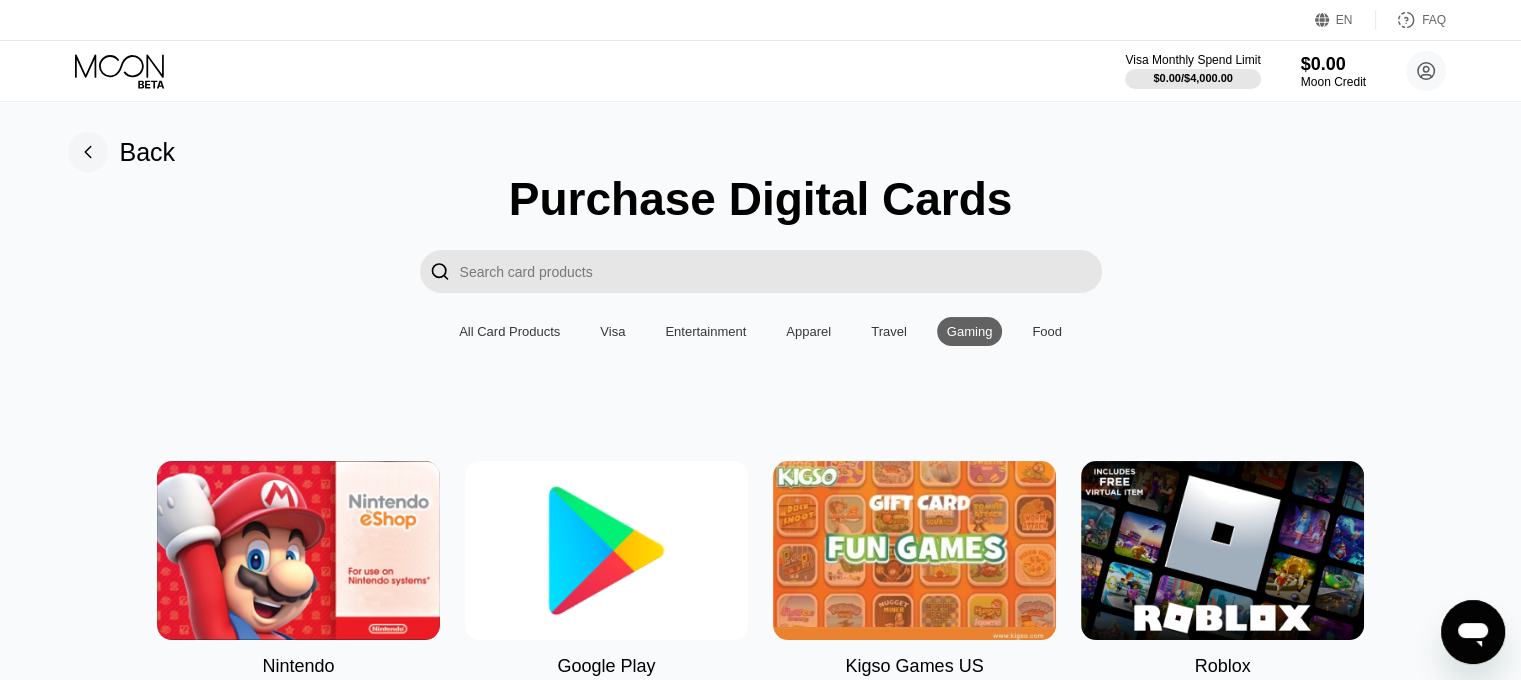 click on "All Card Products Visa Entertainment Apparel Travel Gaming Food" at bounding box center (760, 331) 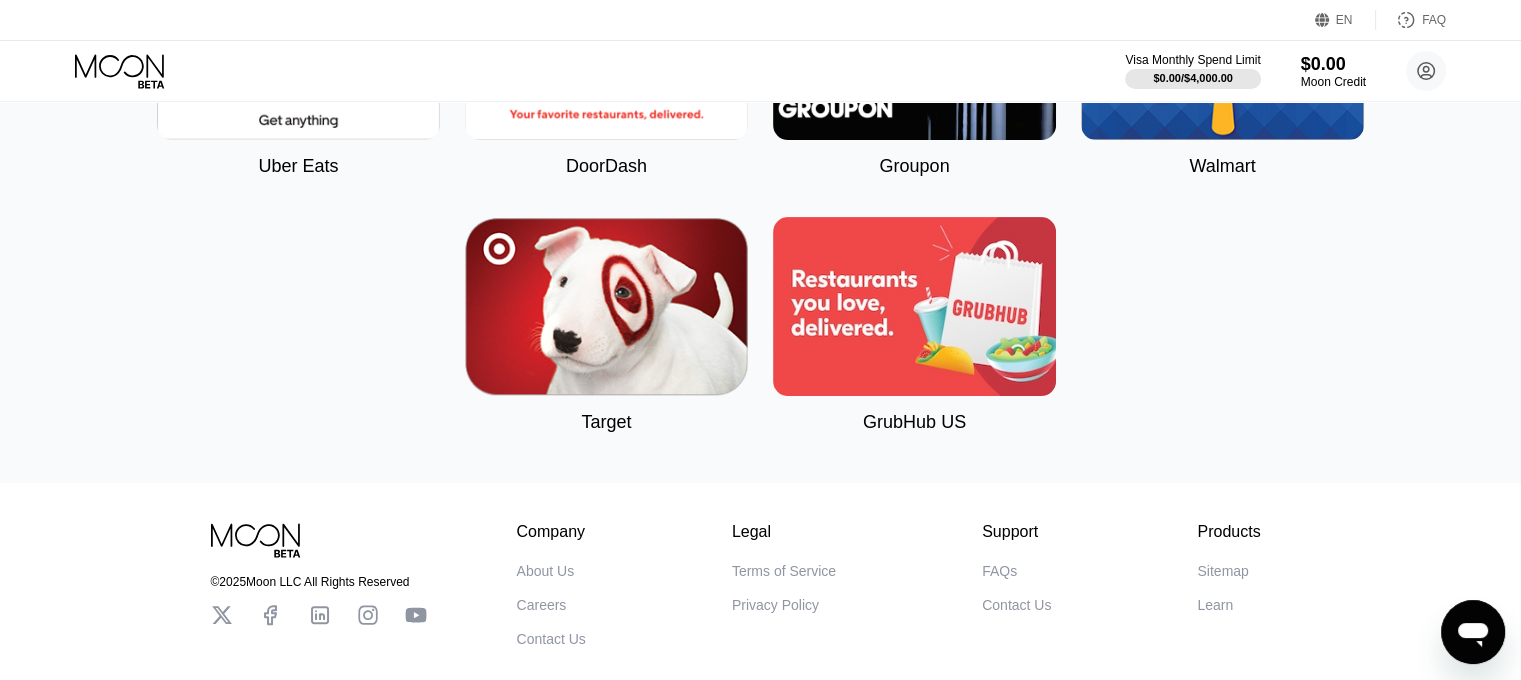 scroll, scrollTop: 100, scrollLeft: 0, axis: vertical 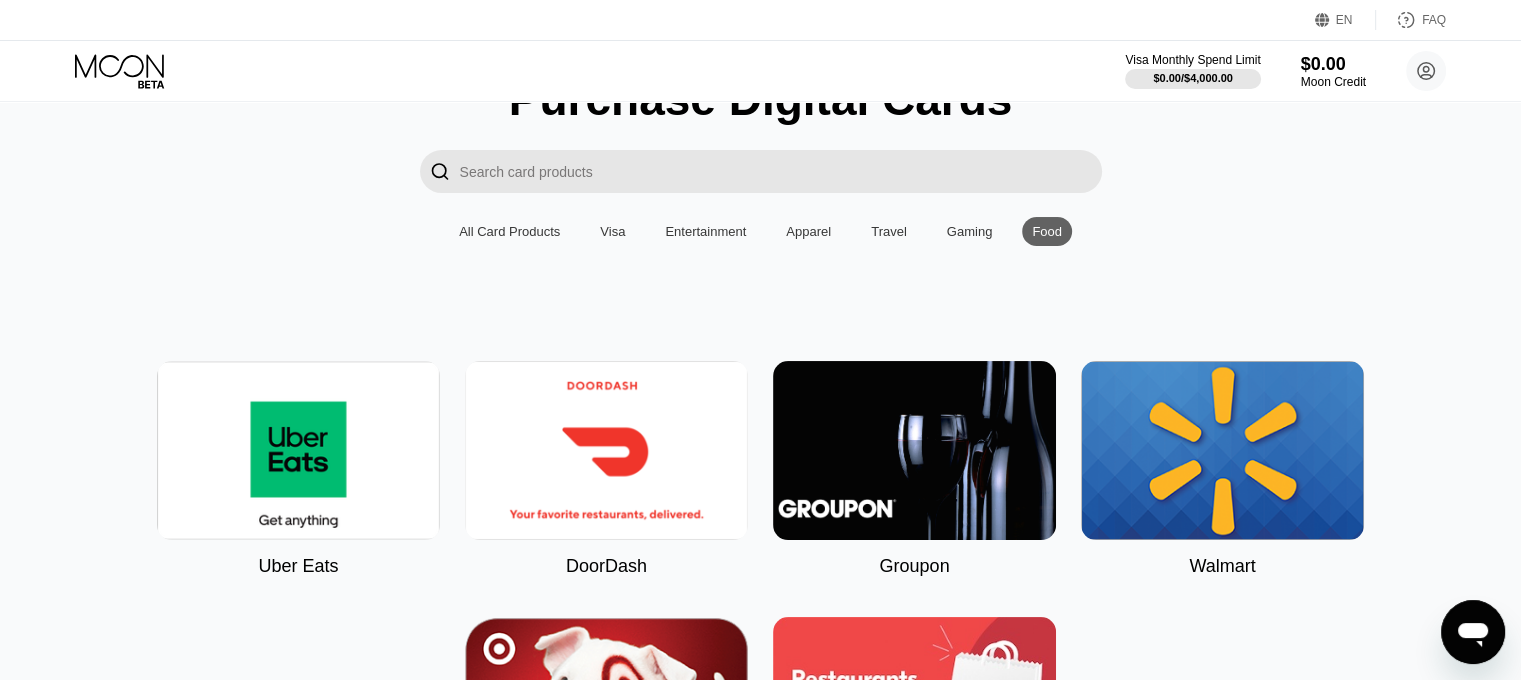click on "Gaming" at bounding box center (970, 231) 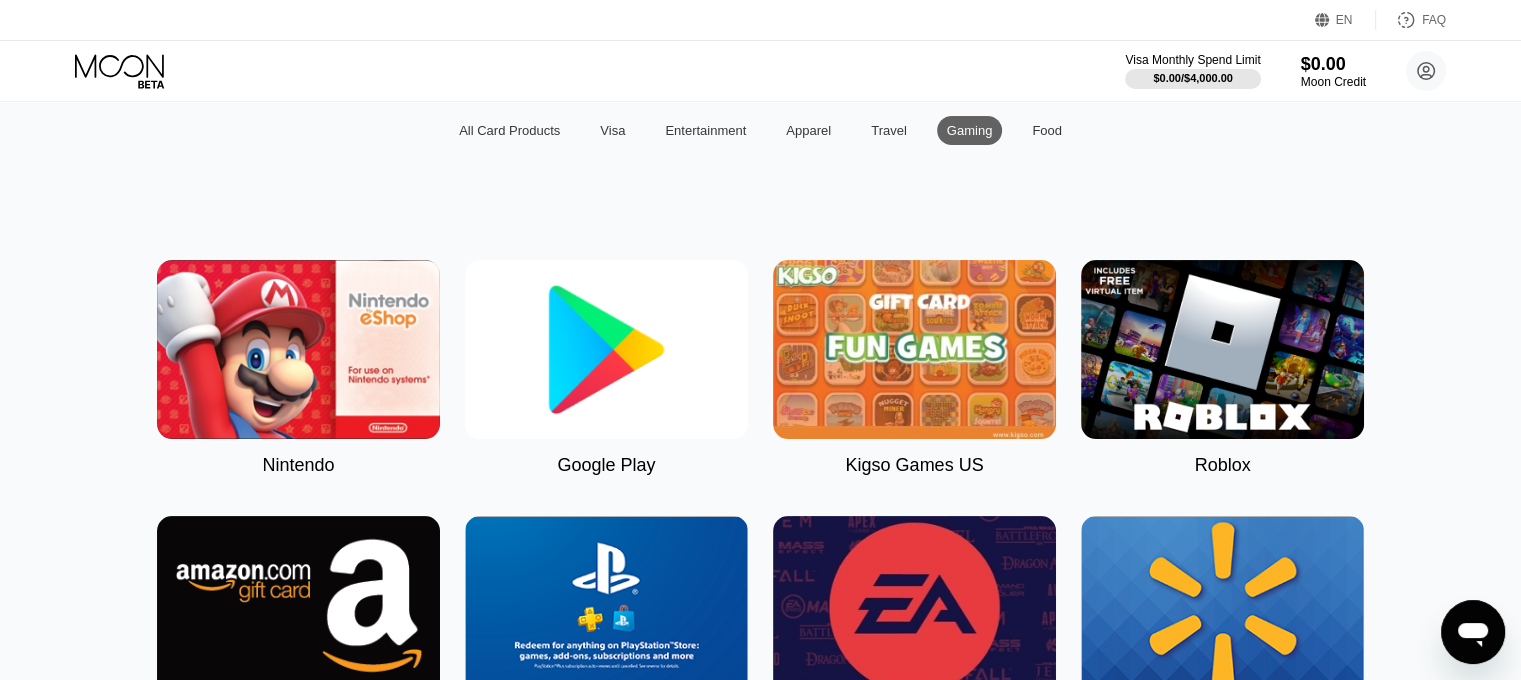 scroll, scrollTop: 0, scrollLeft: 0, axis: both 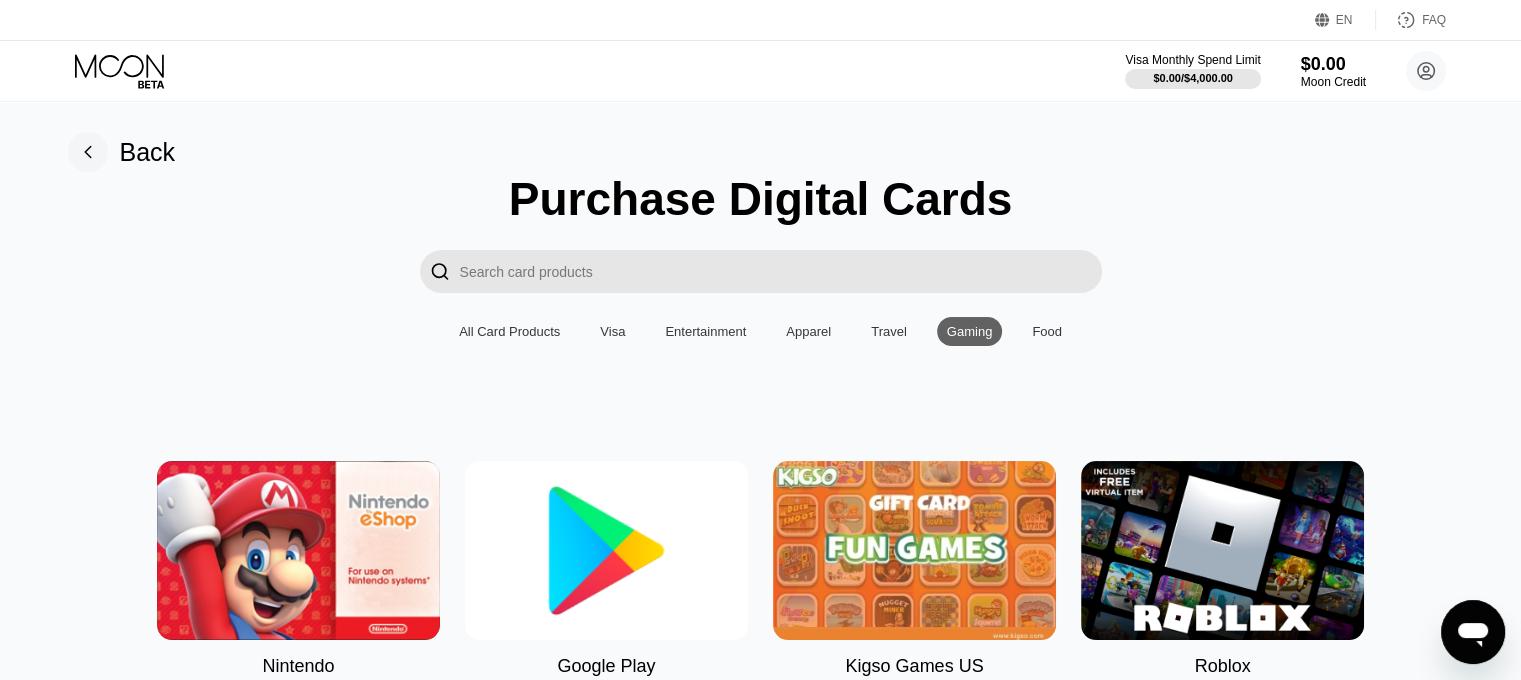 click on "Travel" at bounding box center (889, 331) 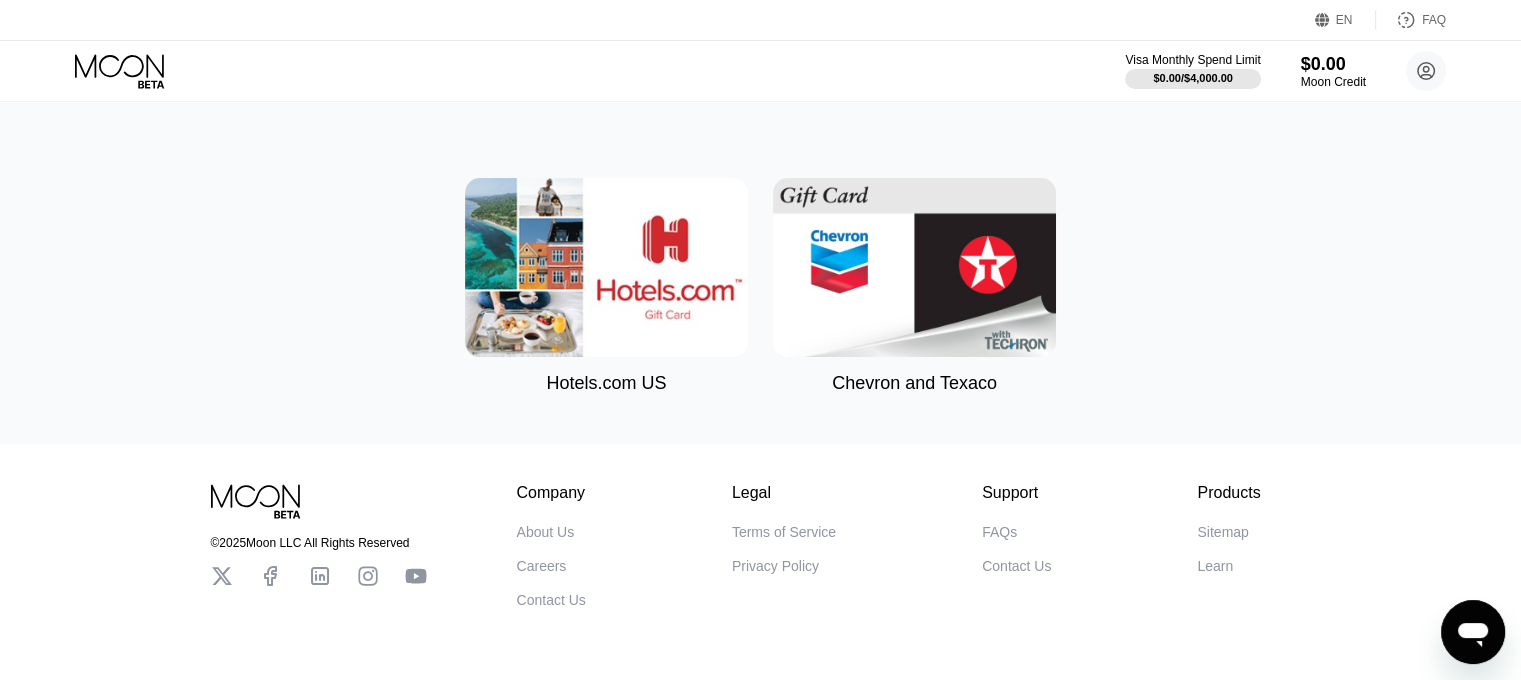 scroll, scrollTop: 62, scrollLeft: 0, axis: vertical 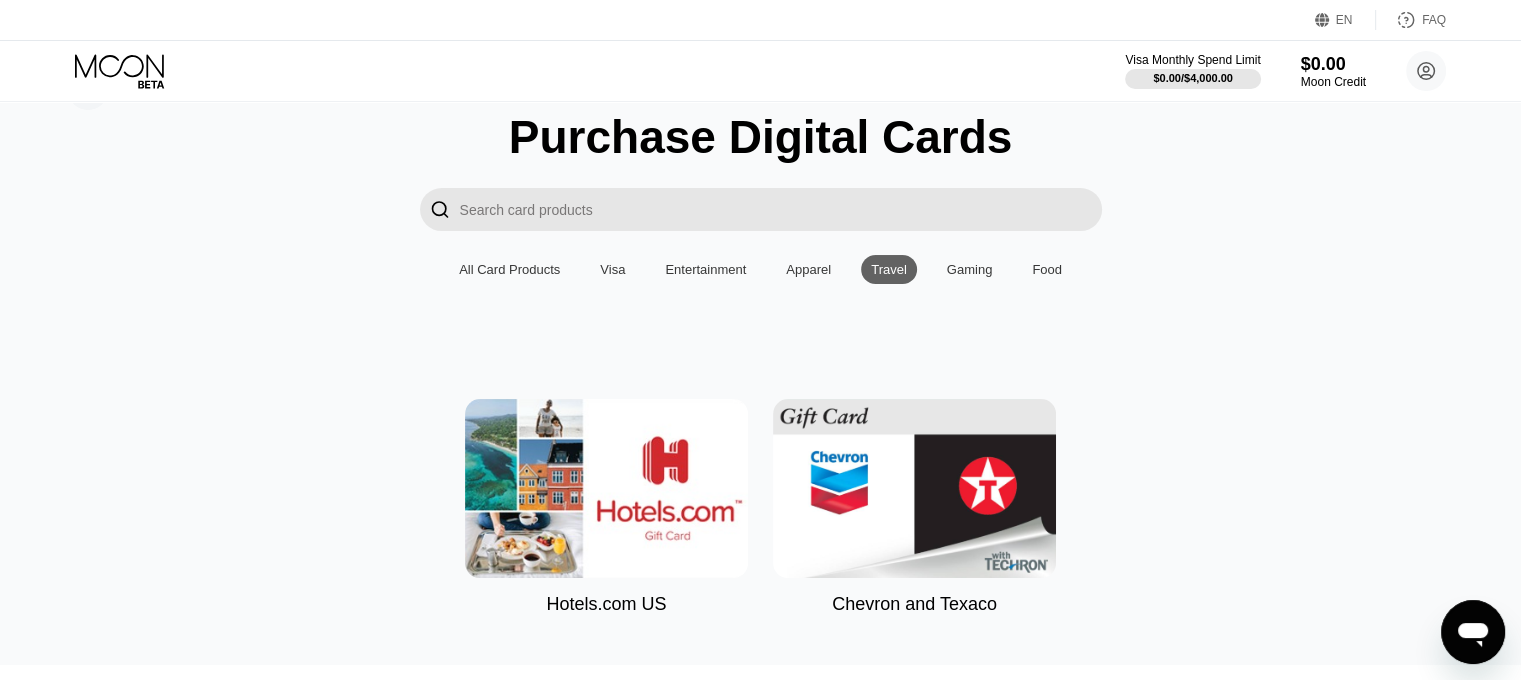 click on "Apparel" at bounding box center (808, 269) 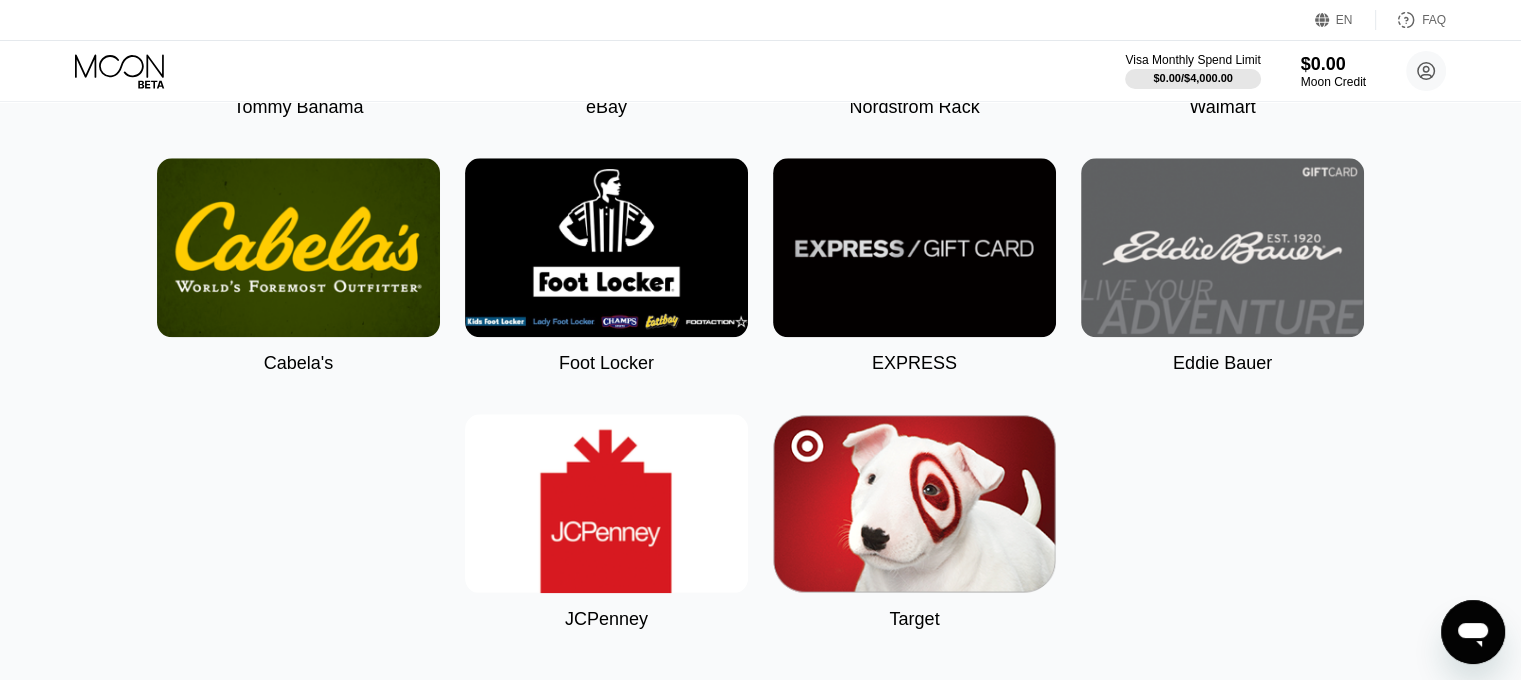 scroll, scrollTop: 260, scrollLeft: 0, axis: vertical 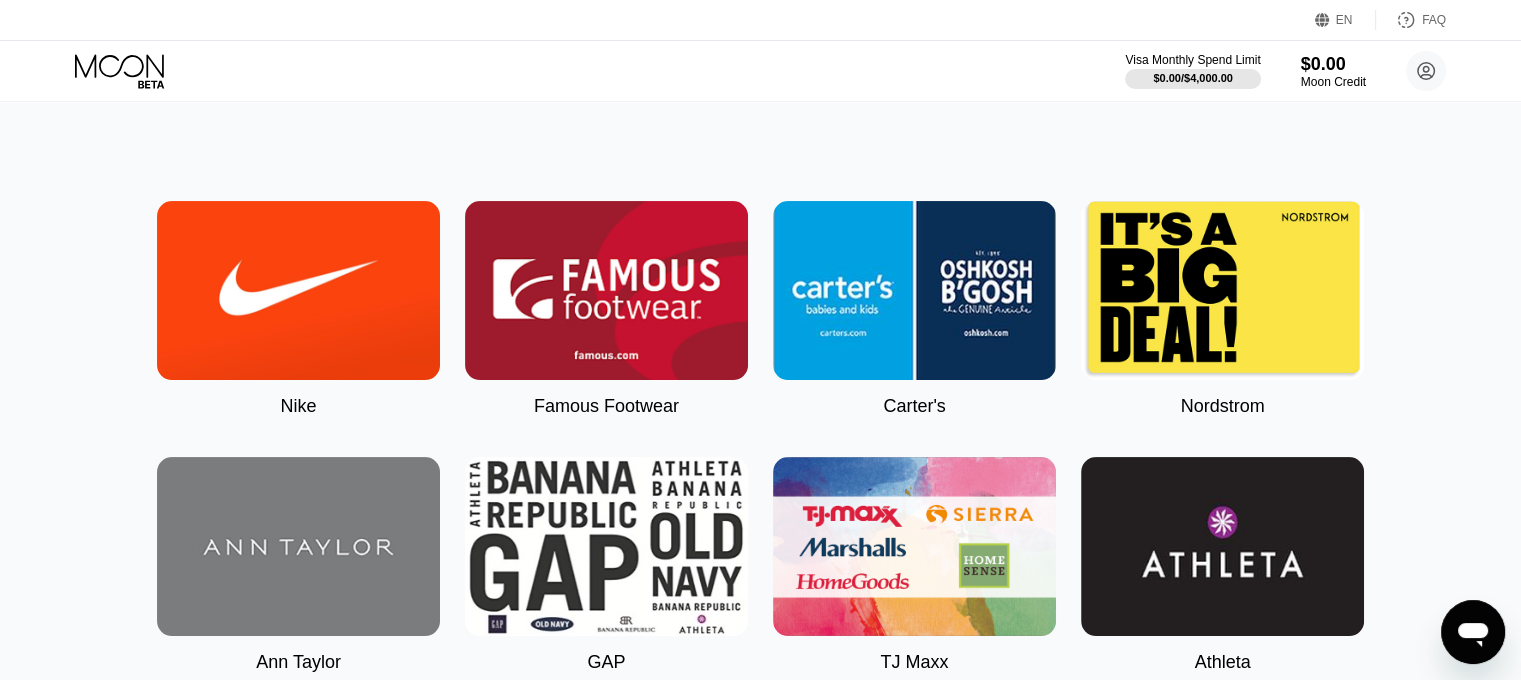 drag, startPoint x: 1253, startPoint y: 379, endPoint x: 1060, endPoint y: -81, distance: 498.8477 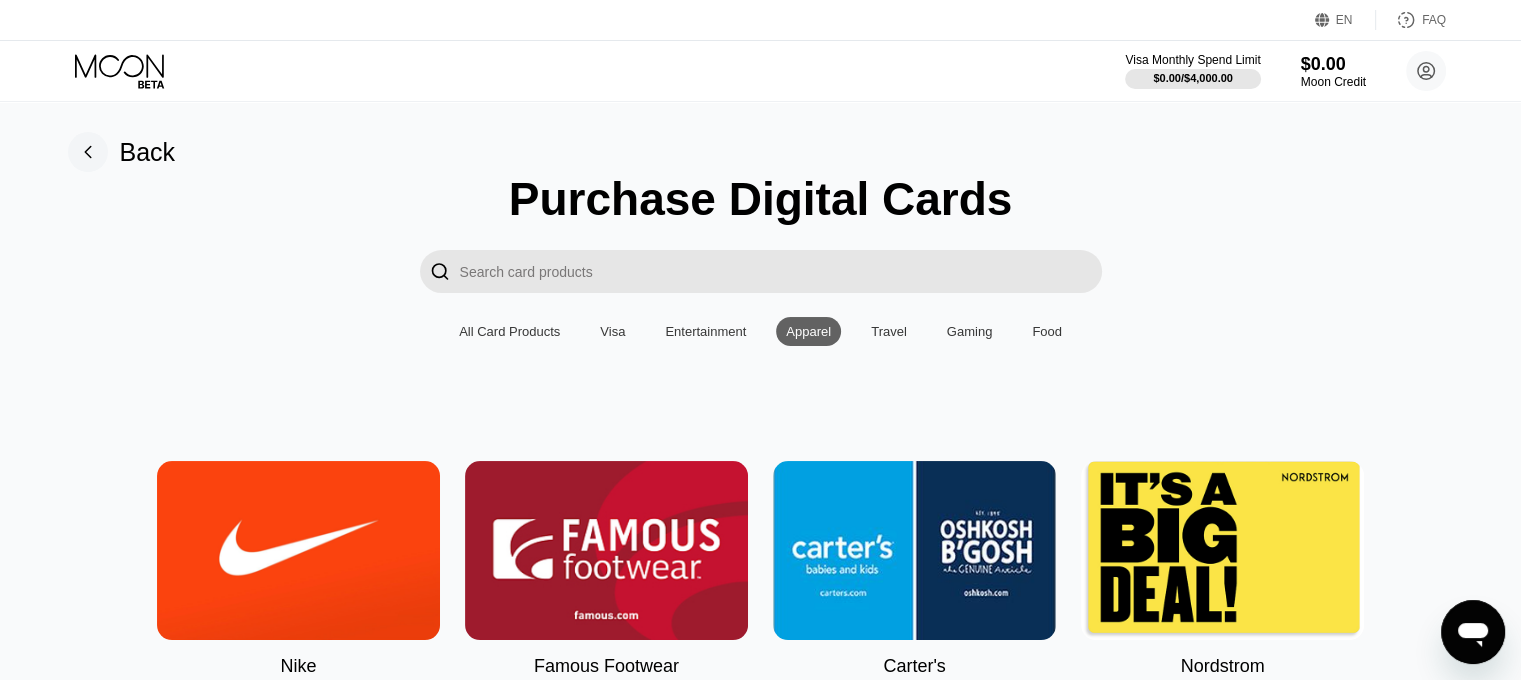 click on "Entertainment" at bounding box center [705, 331] 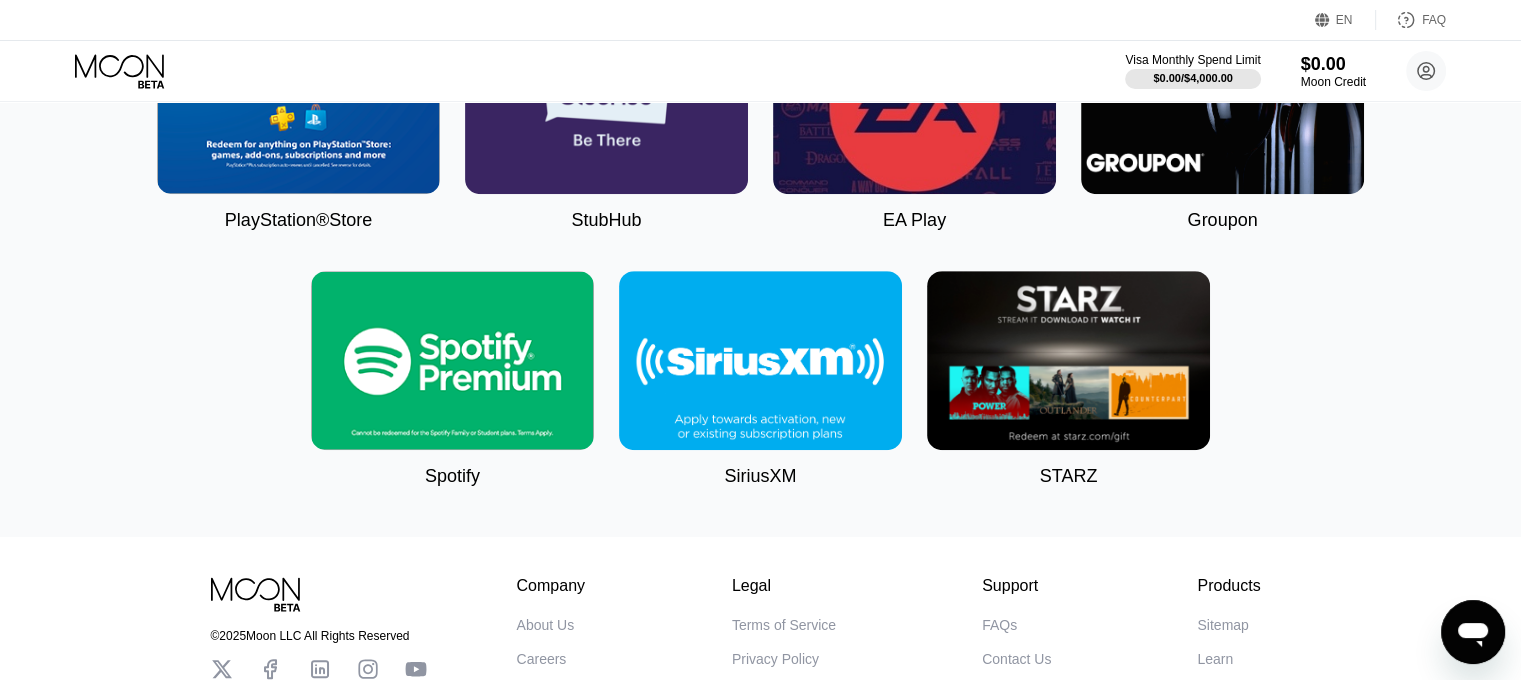 scroll, scrollTop: 1100, scrollLeft: 0, axis: vertical 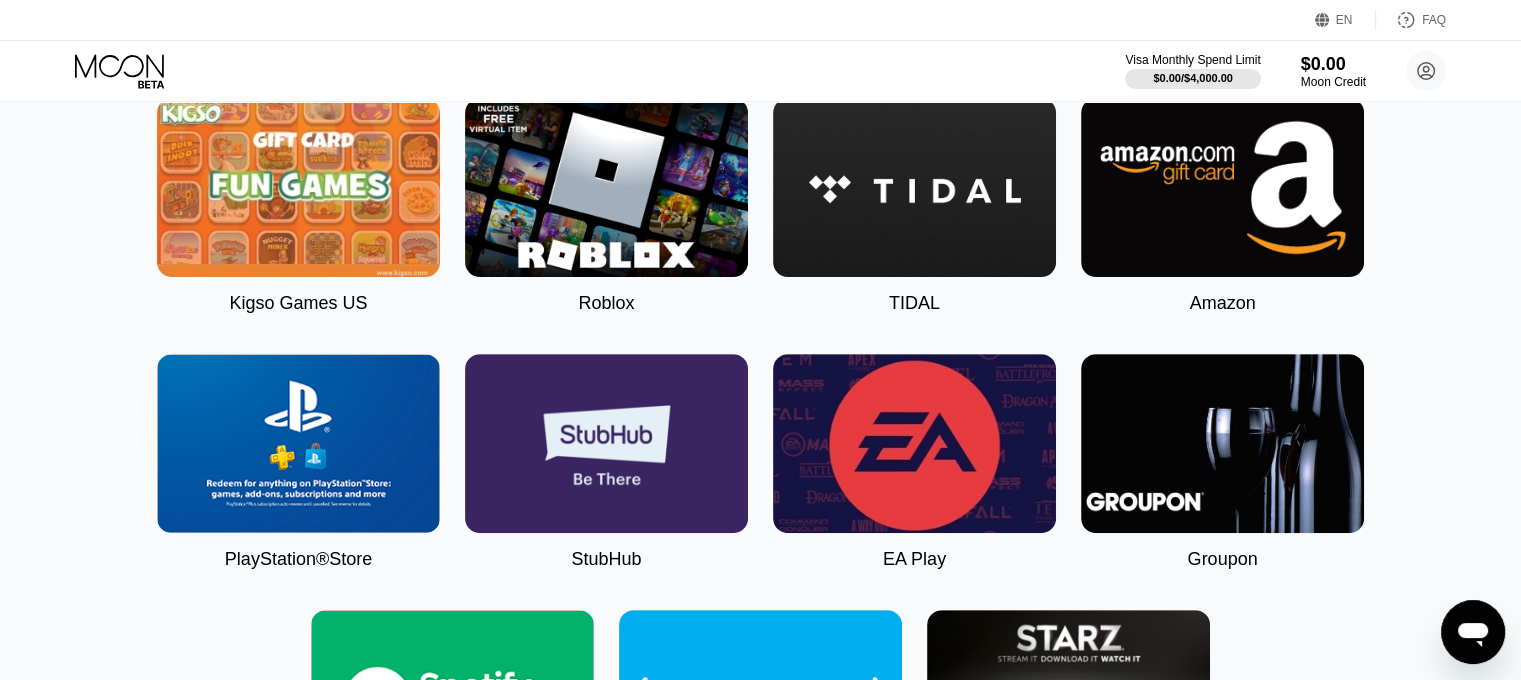 drag, startPoint x: 1098, startPoint y: 433, endPoint x: 1026, endPoint y: 232, distance: 213.50644 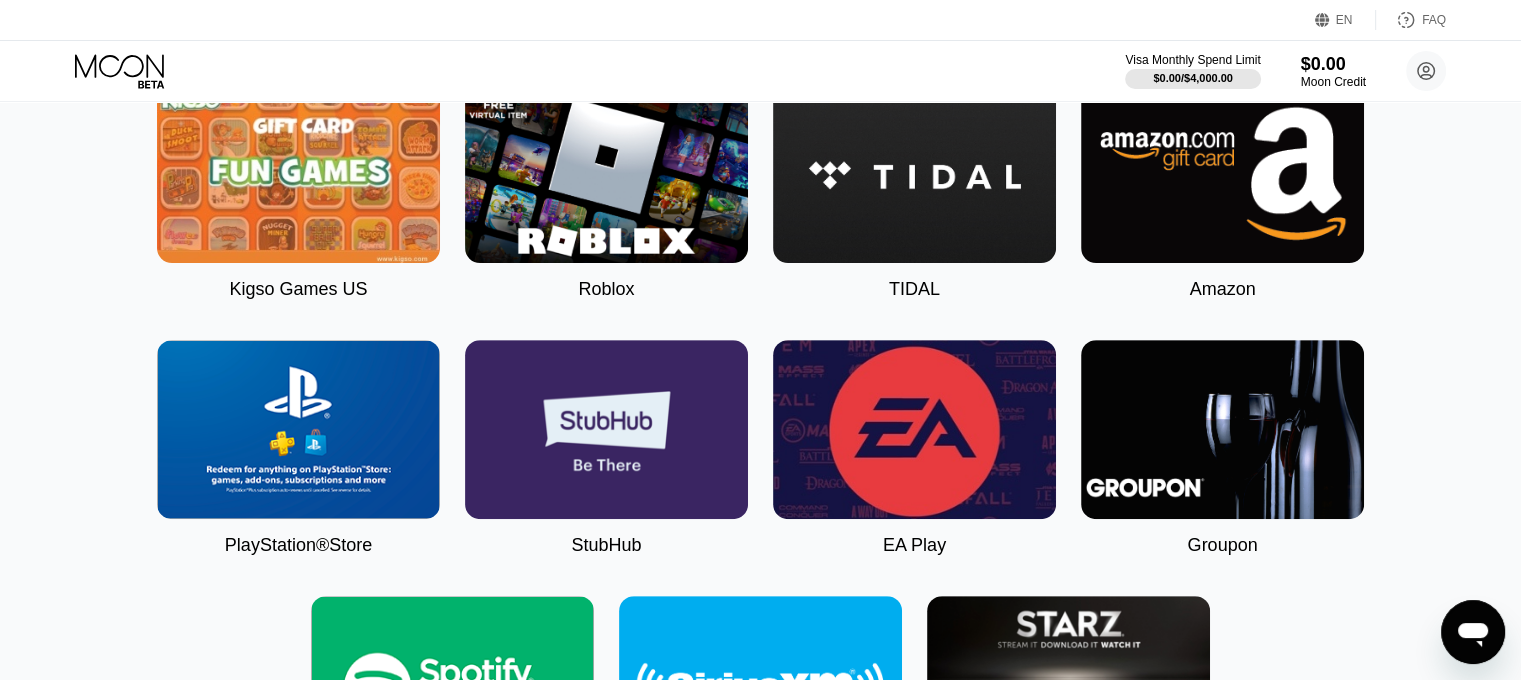 scroll, scrollTop: 833, scrollLeft: 0, axis: vertical 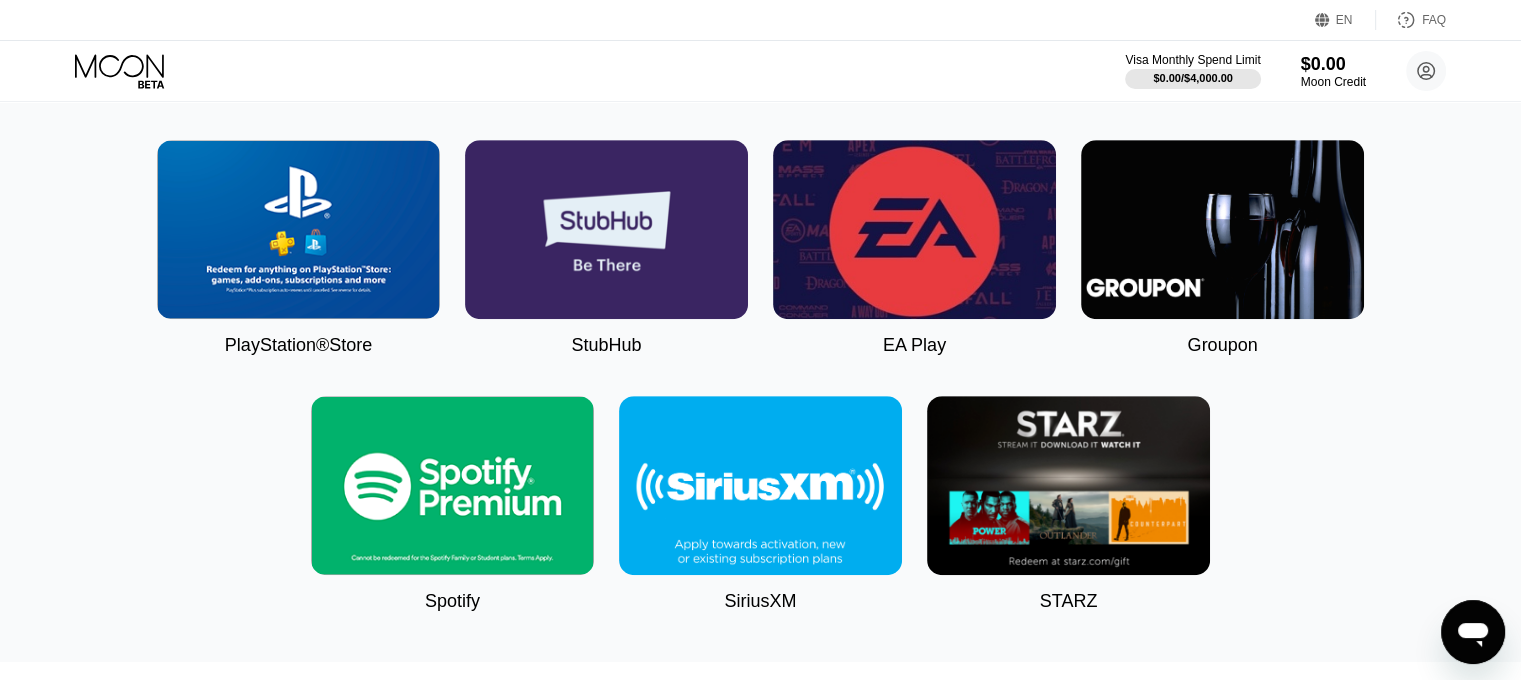 click at bounding box center [298, 229] 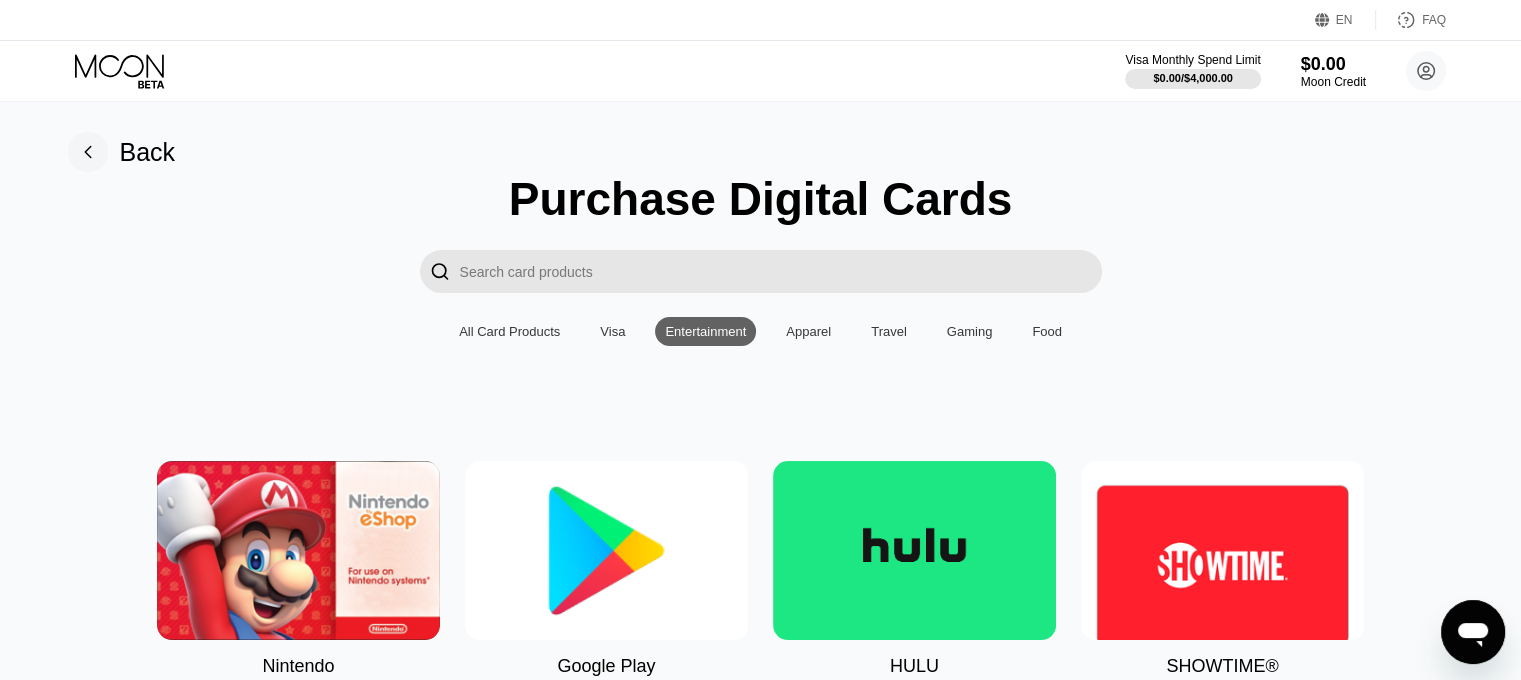 scroll, scrollTop: 0, scrollLeft: 0, axis: both 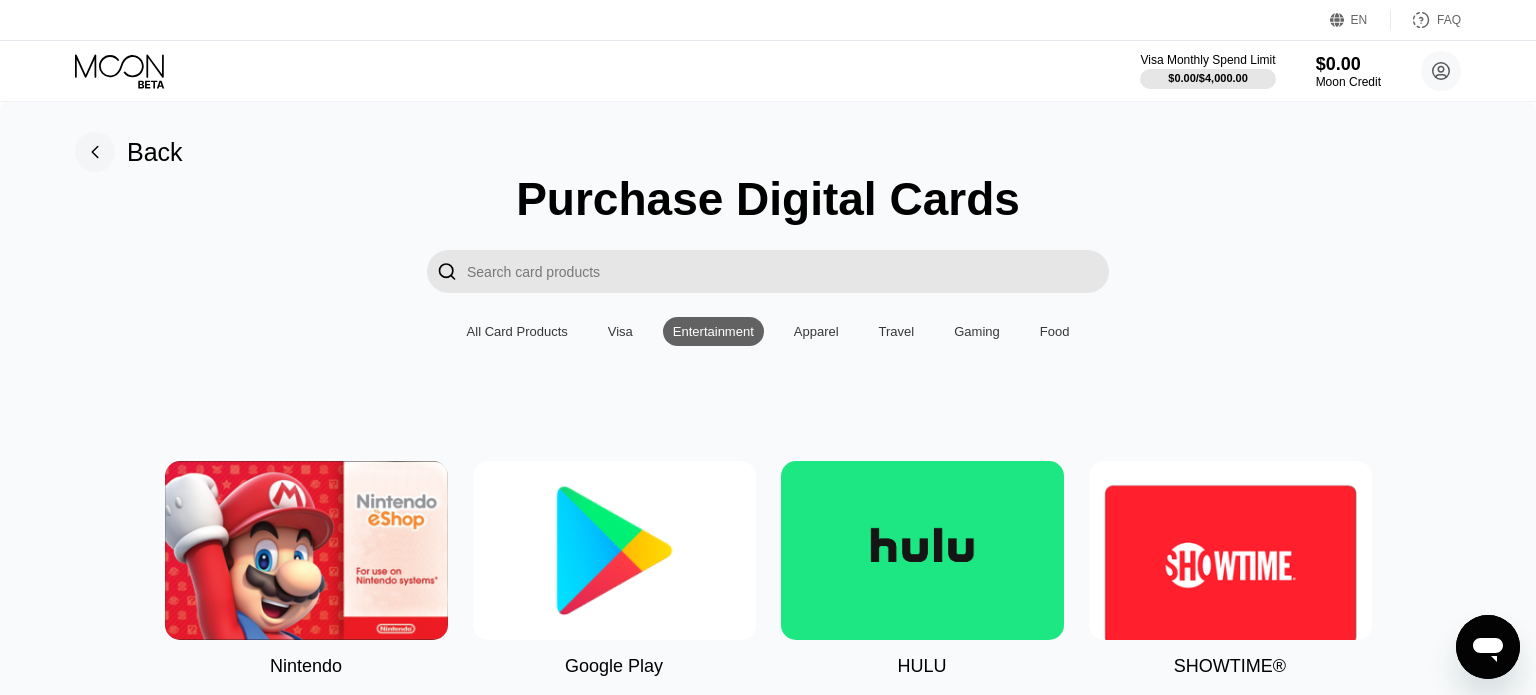 type on "0.00008885" 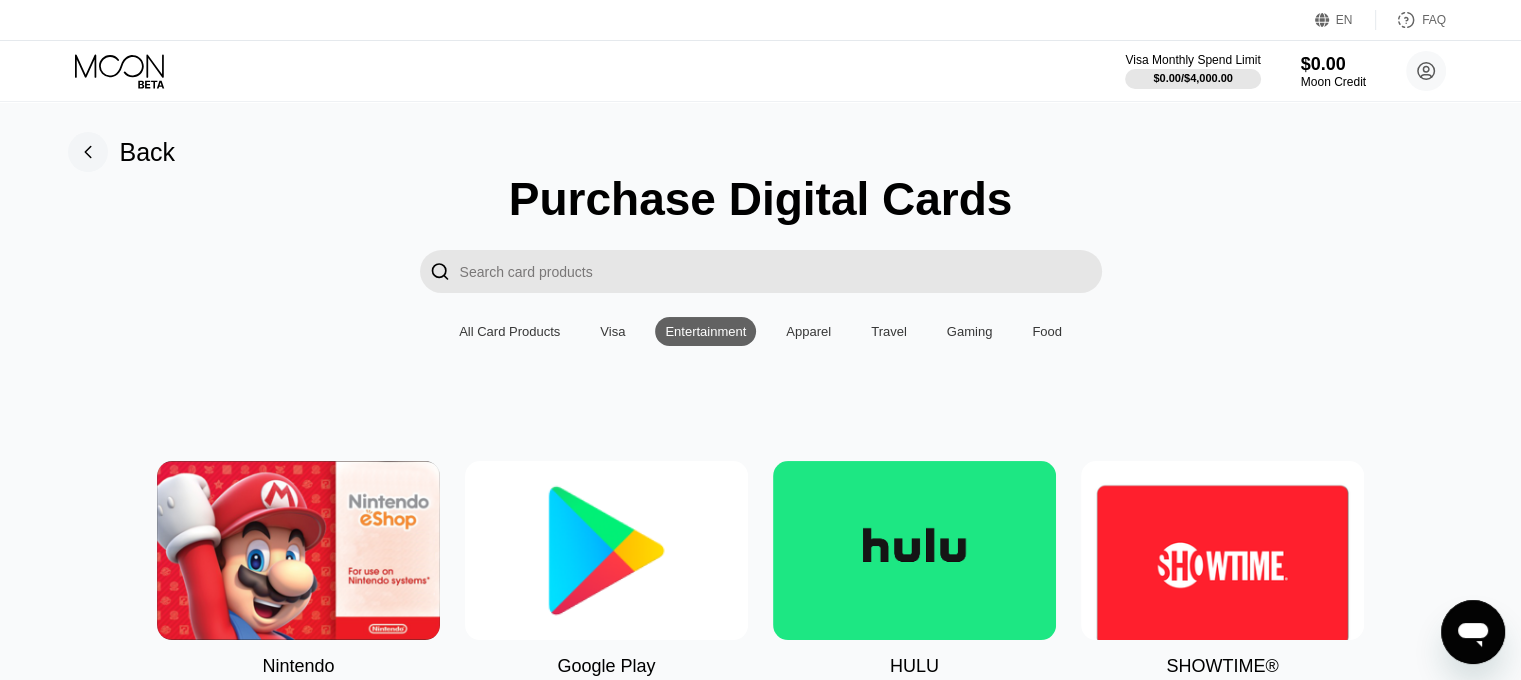 click on "All Card Products" at bounding box center [509, 331] 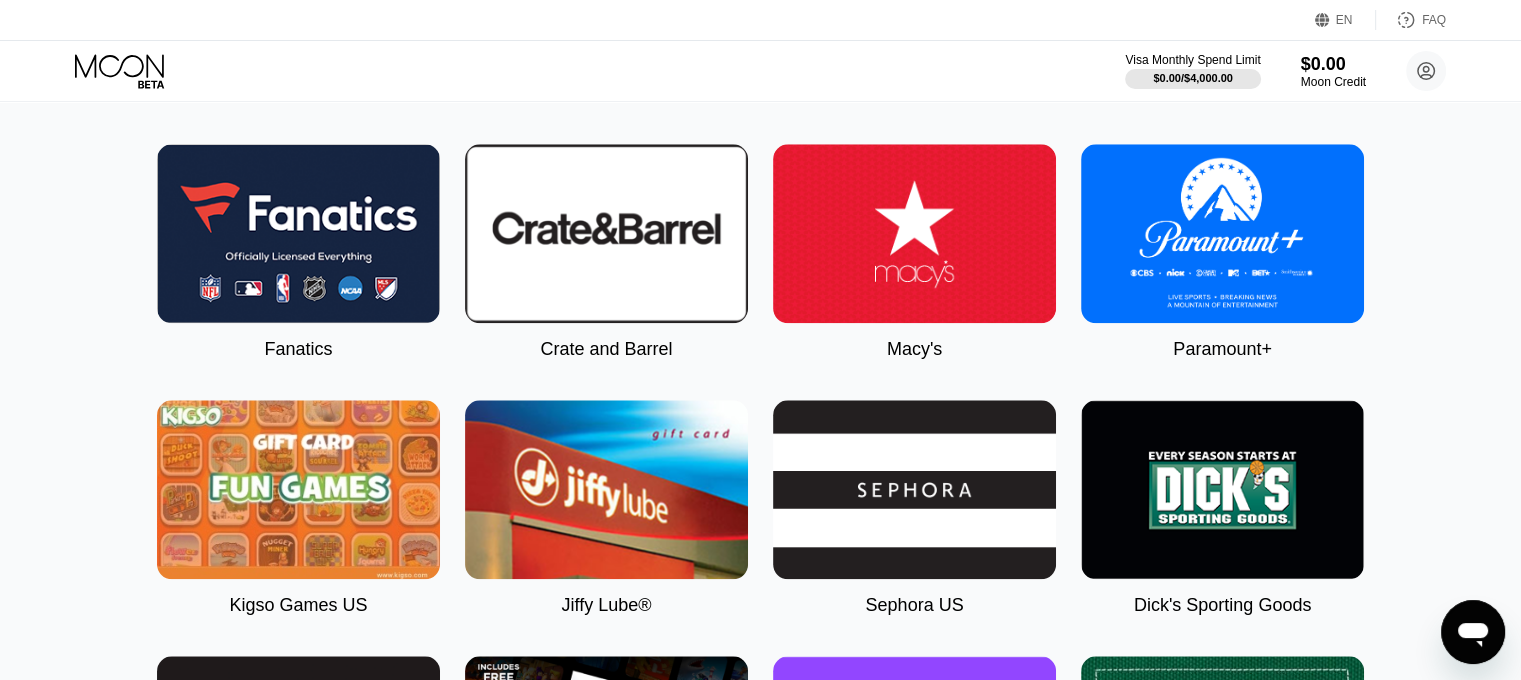 scroll, scrollTop: 2400, scrollLeft: 0, axis: vertical 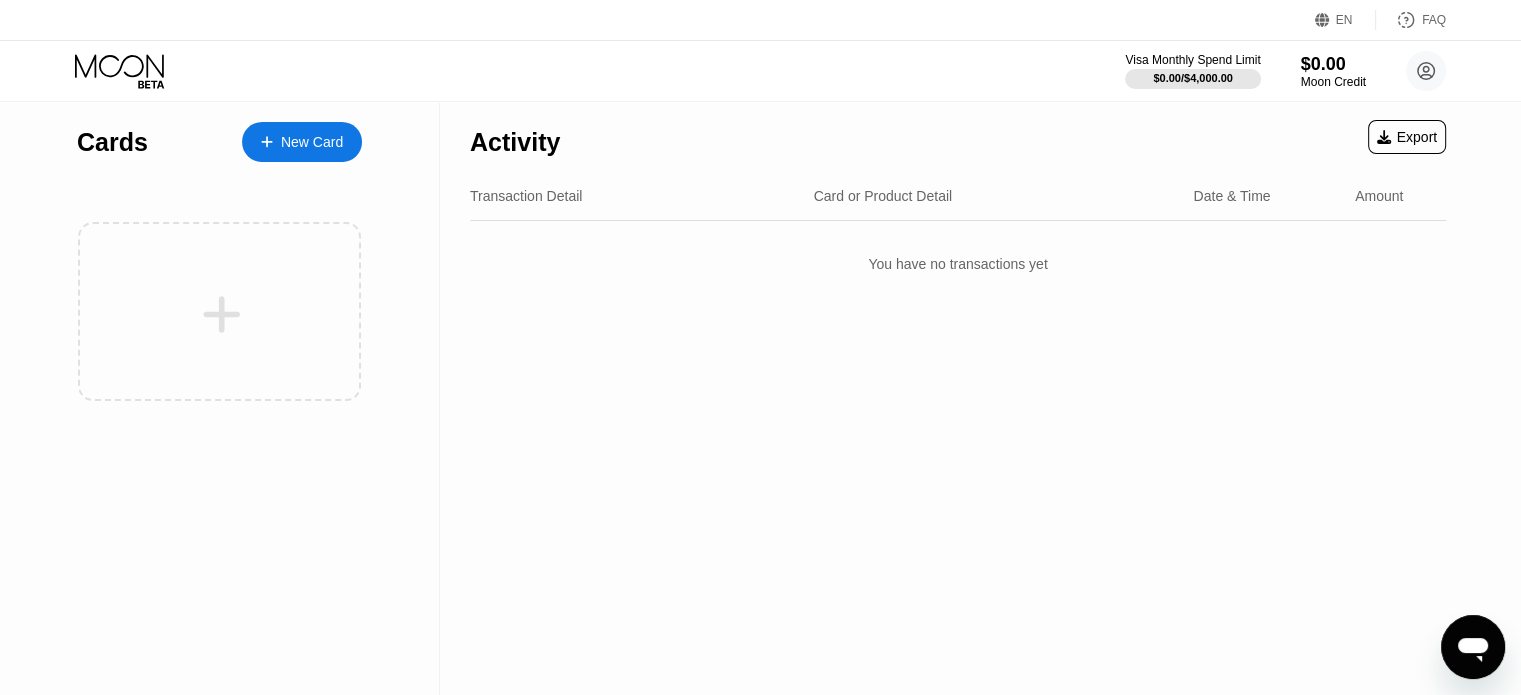 click on "FAQ" at bounding box center (1411, 20) 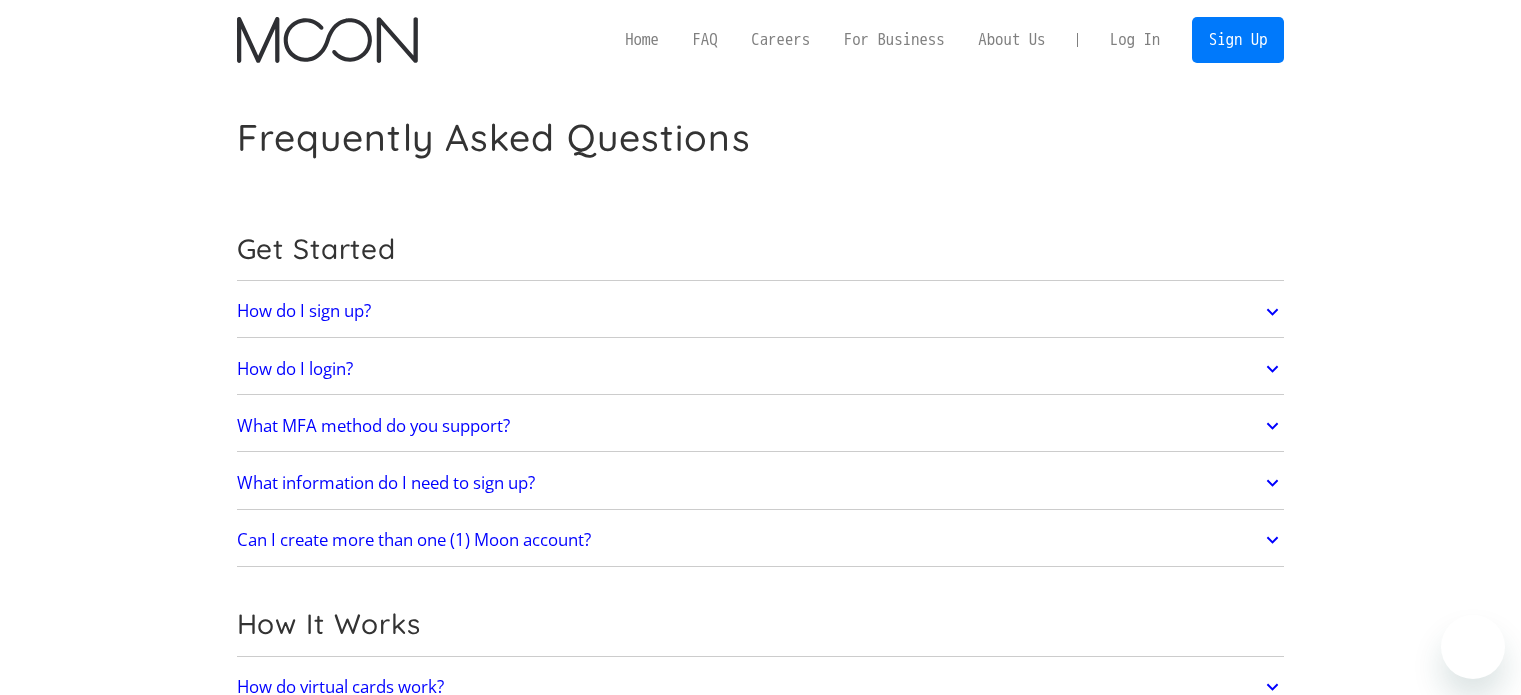 scroll, scrollTop: 0, scrollLeft: 0, axis: both 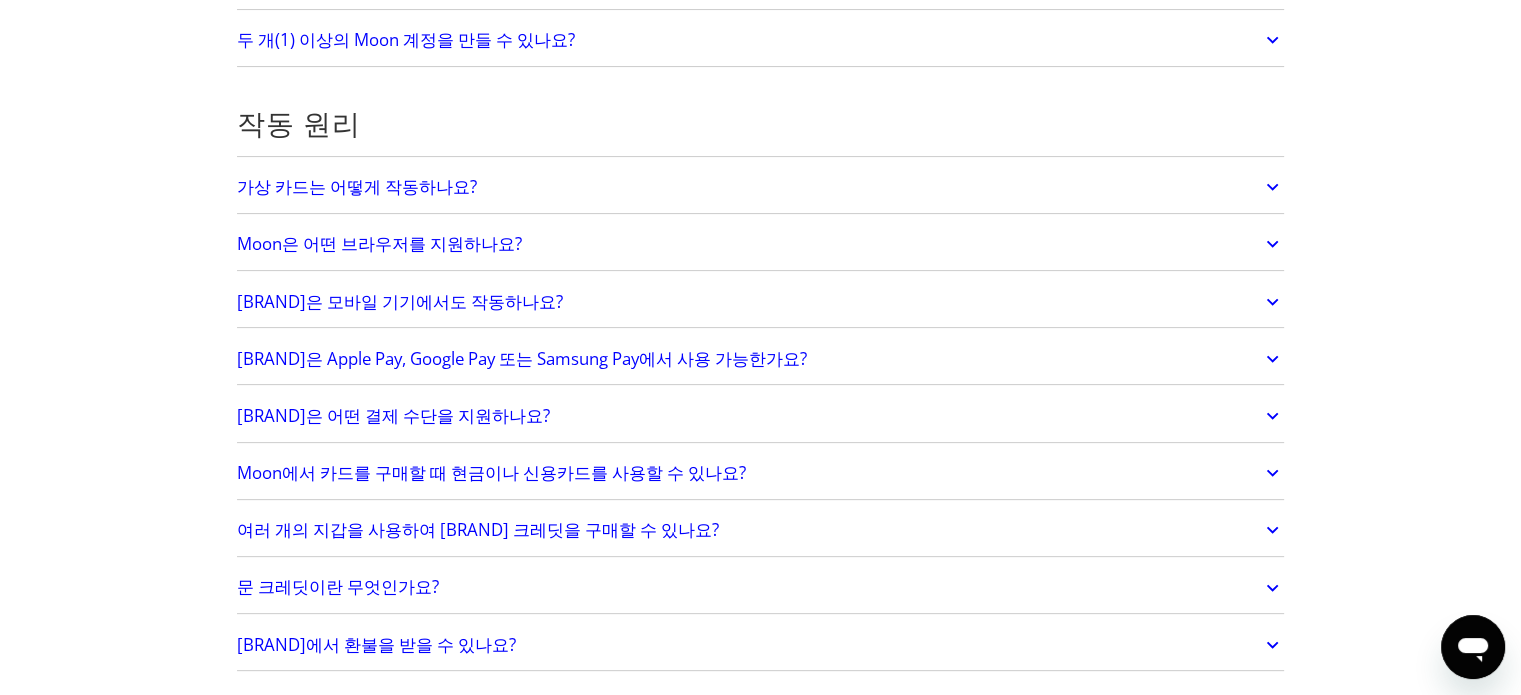 click on "가상 카드는 어떻게 작동하나요?" at bounding box center [357, 186] 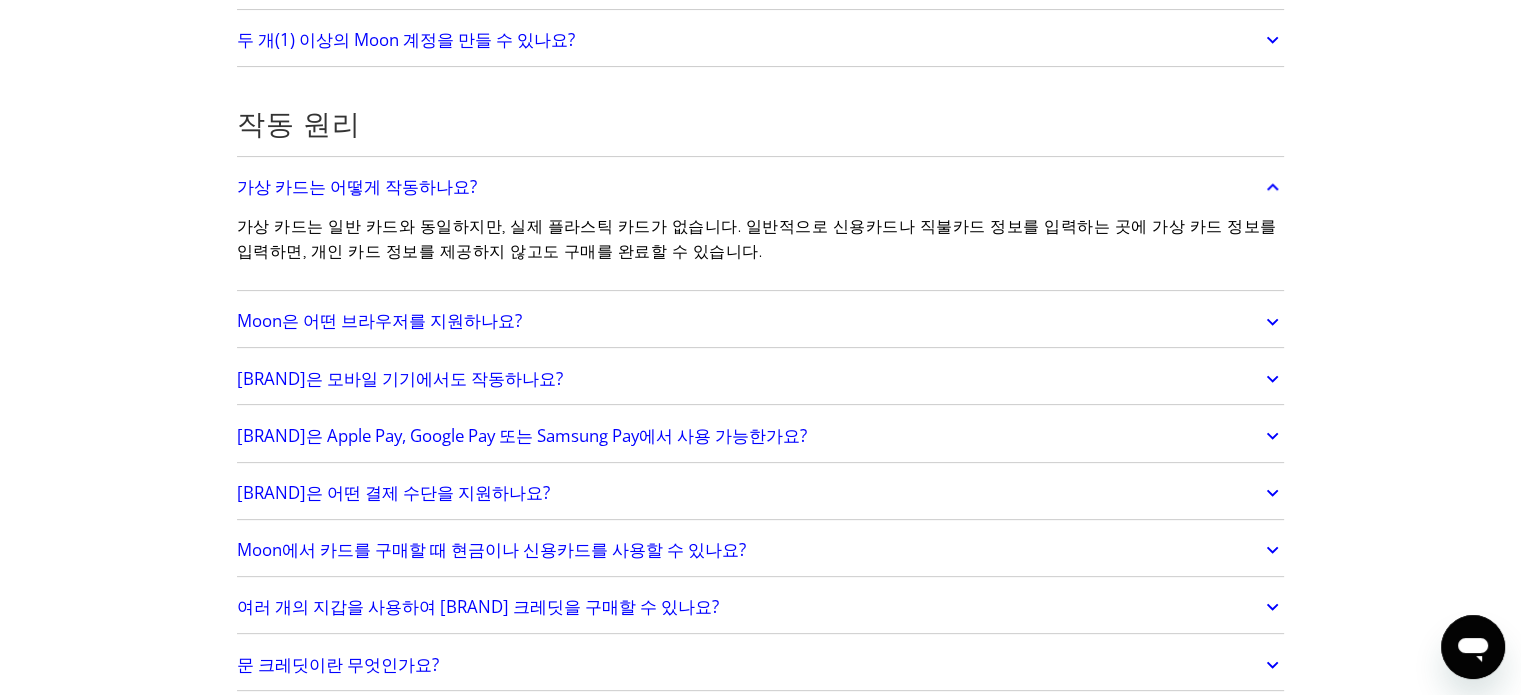 click on "Moon은 어떤 브라우저를 지원하나요?" at bounding box center [761, 322] 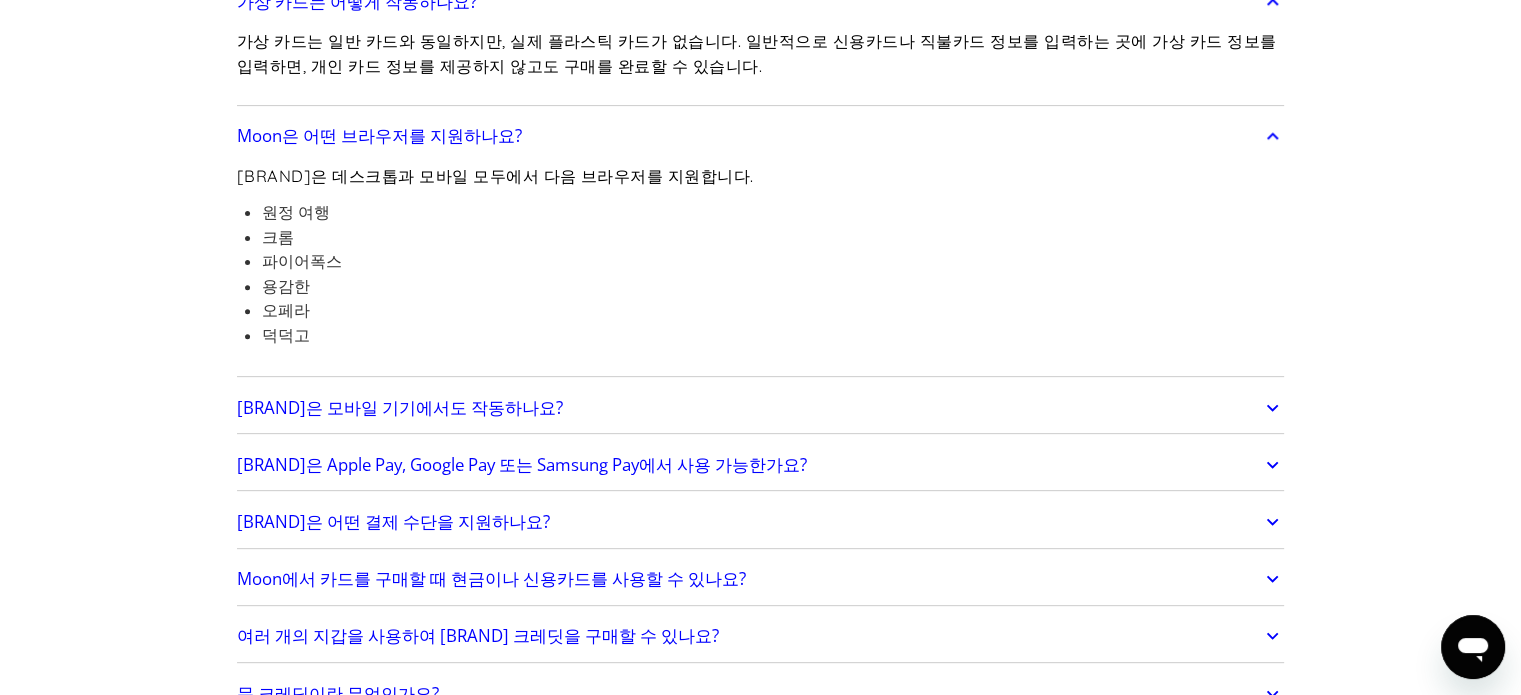 scroll, scrollTop: 800, scrollLeft: 0, axis: vertical 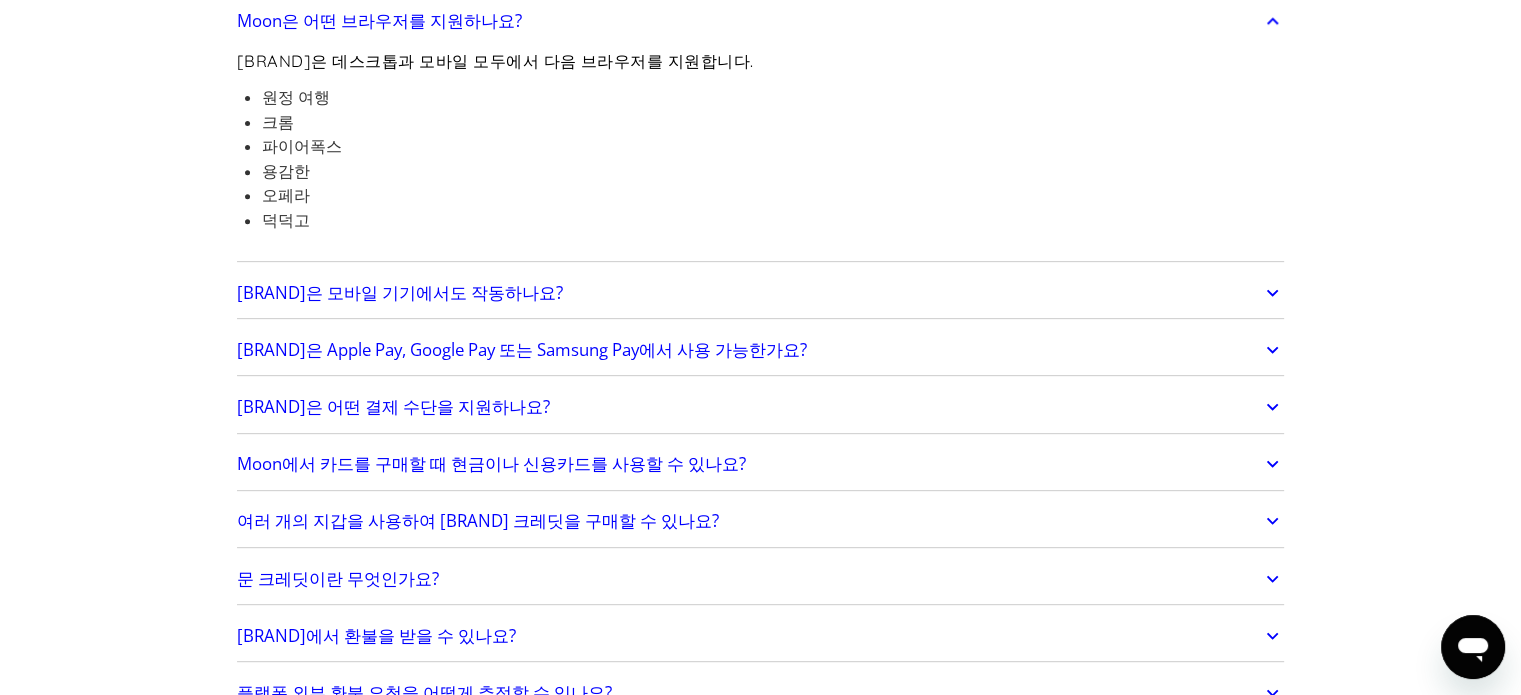 click on "[BRAND]은 모바일 기기에서도 작동하나요?" at bounding box center (761, 293) 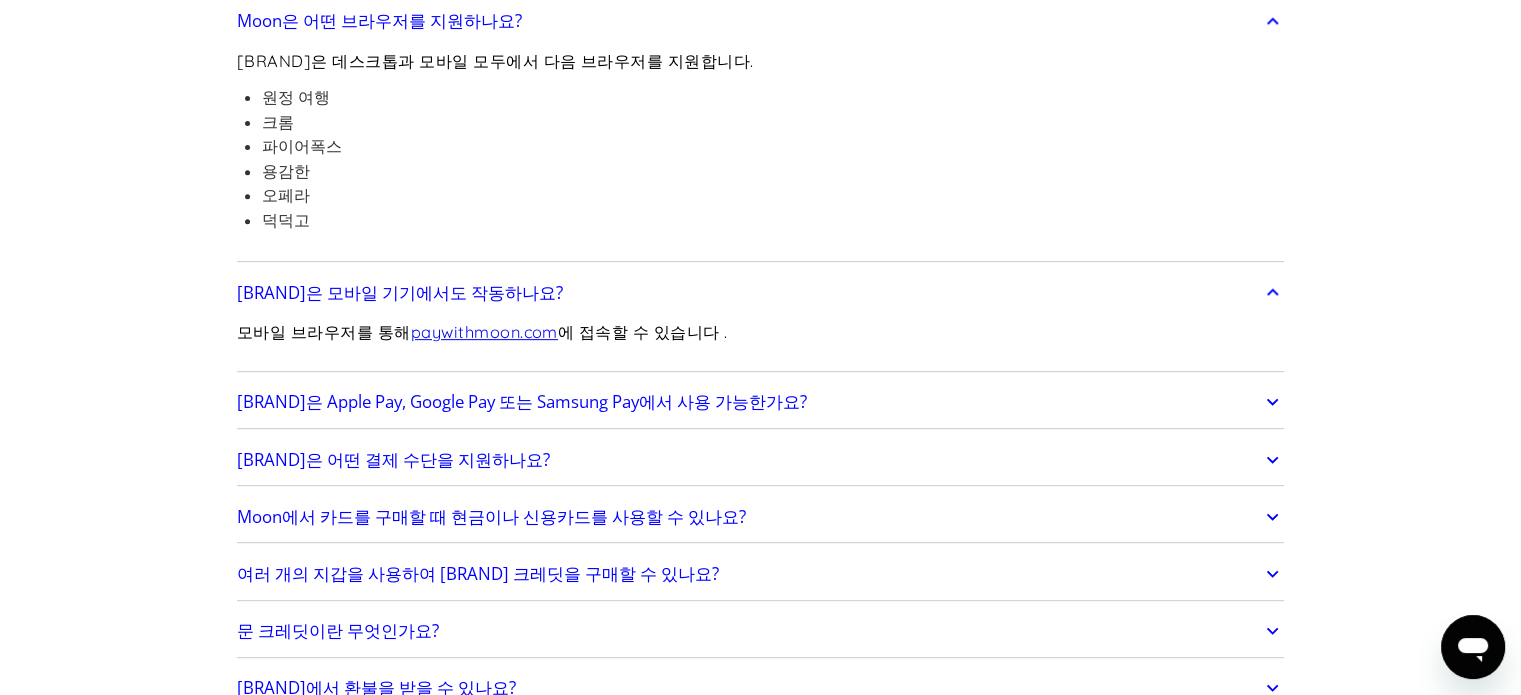scroll, scrollTop: 1000, scrollLeft: 0, axis: vertical 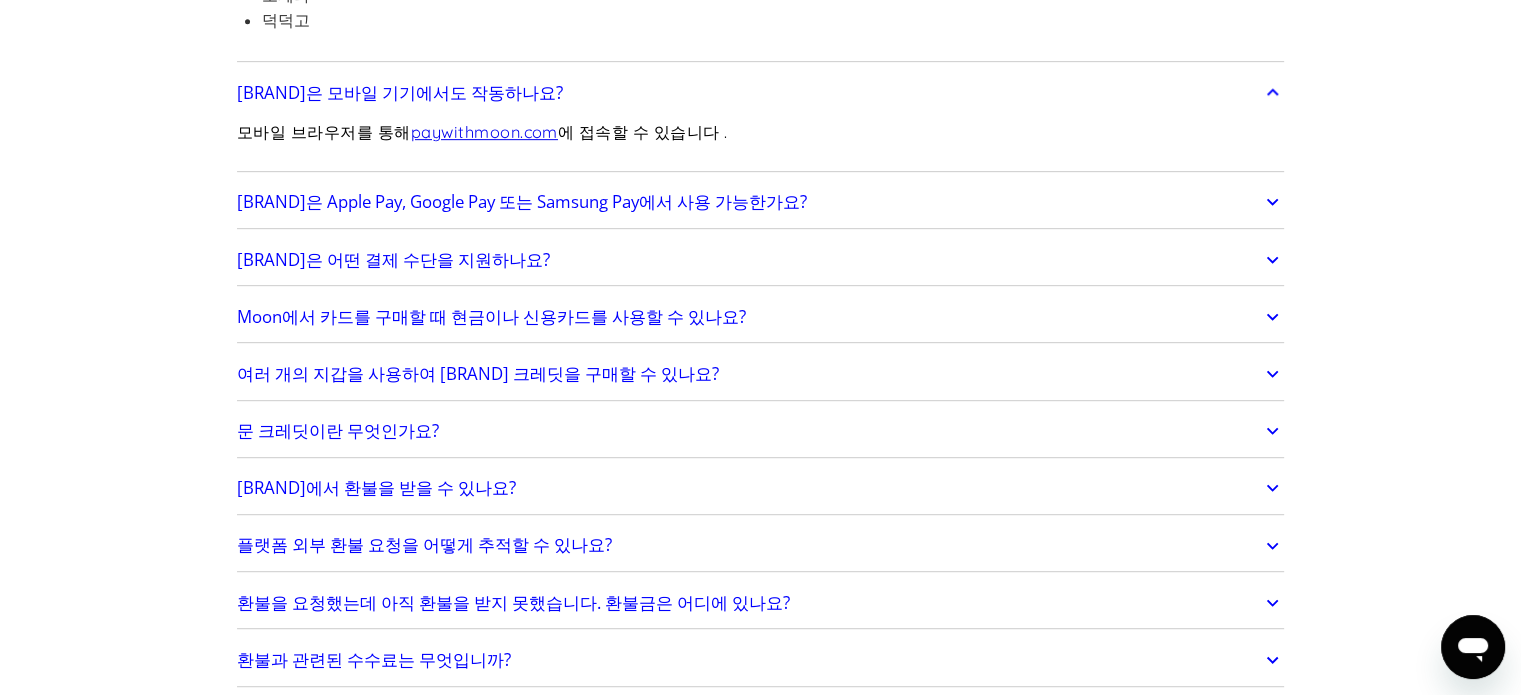 click on "[BRAND]은 Apple Pay, Google Pay 또는 Samsung Pay에서 사용 가능한가요?" at bounding box center [761, 202] 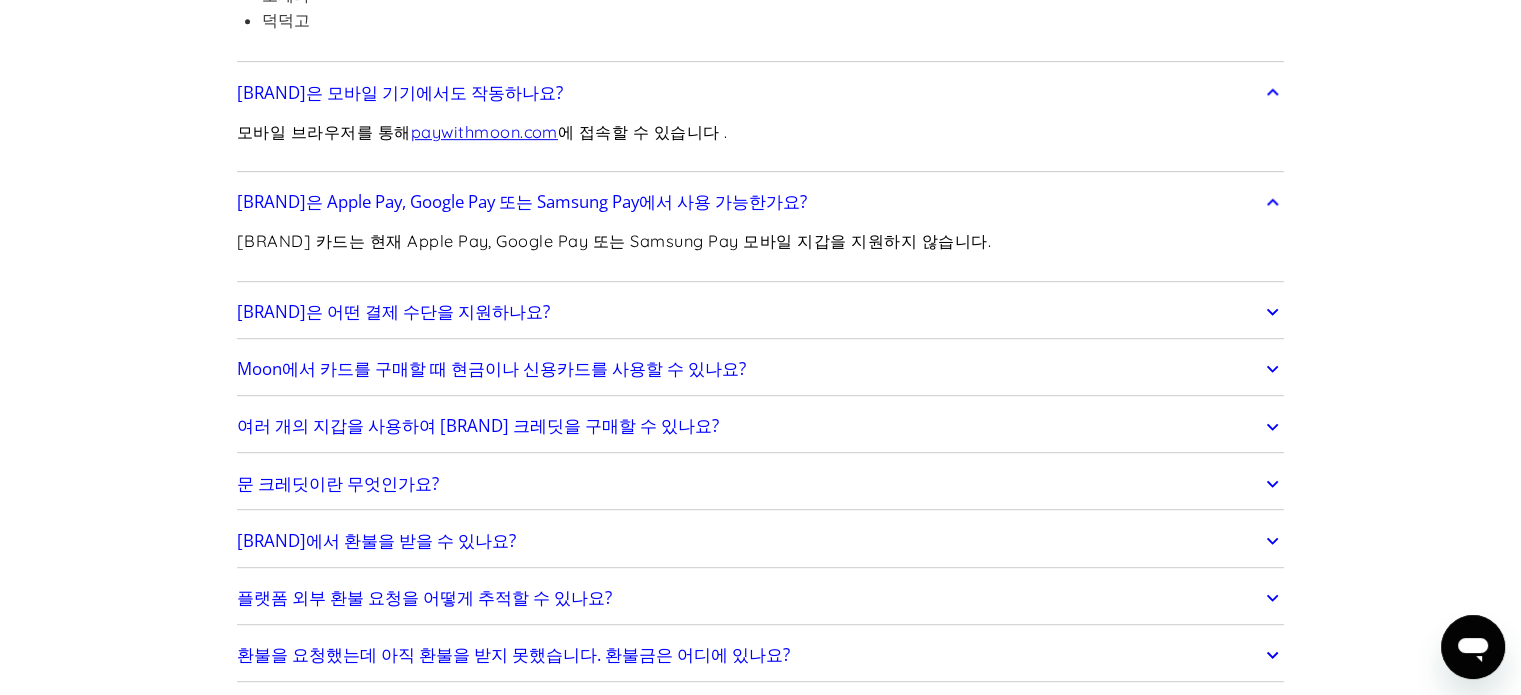 click on "[BRAND]은 어떤 결제 수단을 지원하나요?" at bounding box center [761, 312] 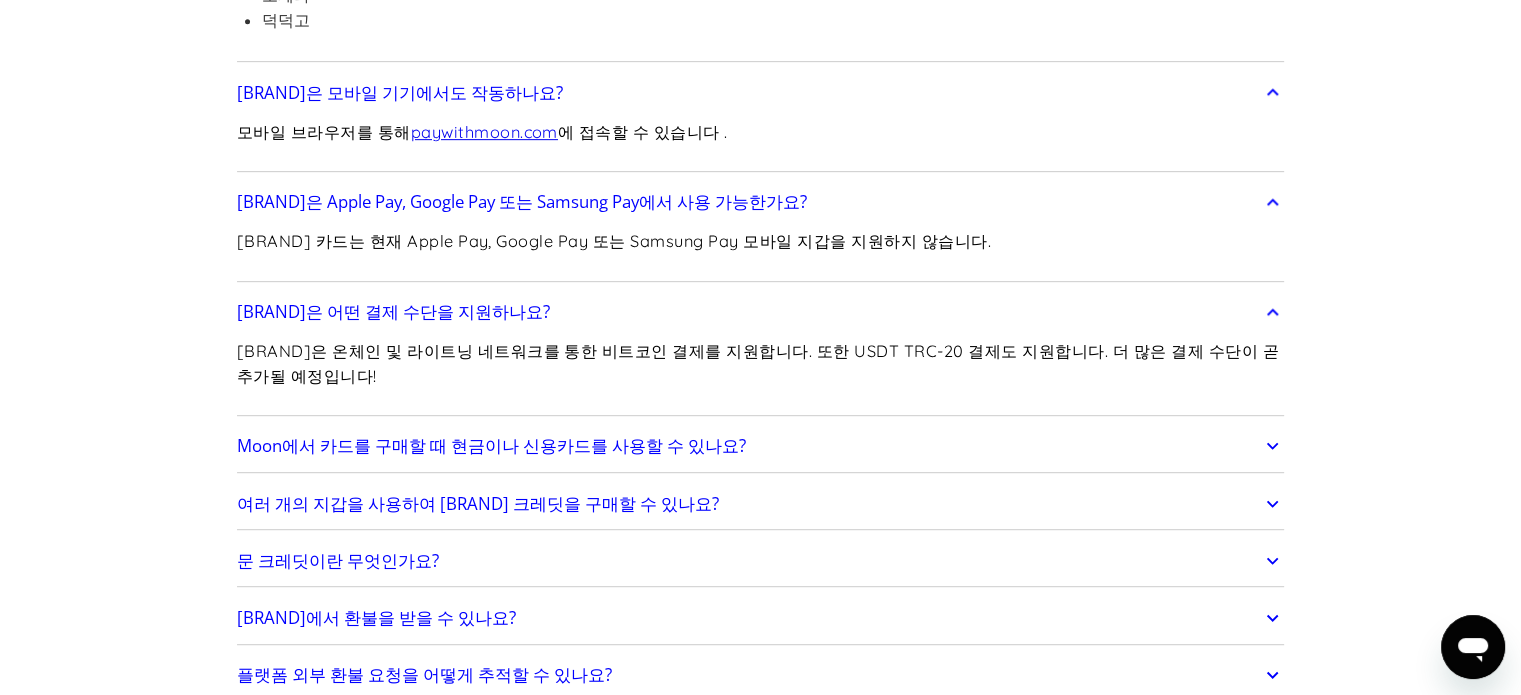 scroll, scrollTop: 1200, scrollLeft: 0, axis: vertical 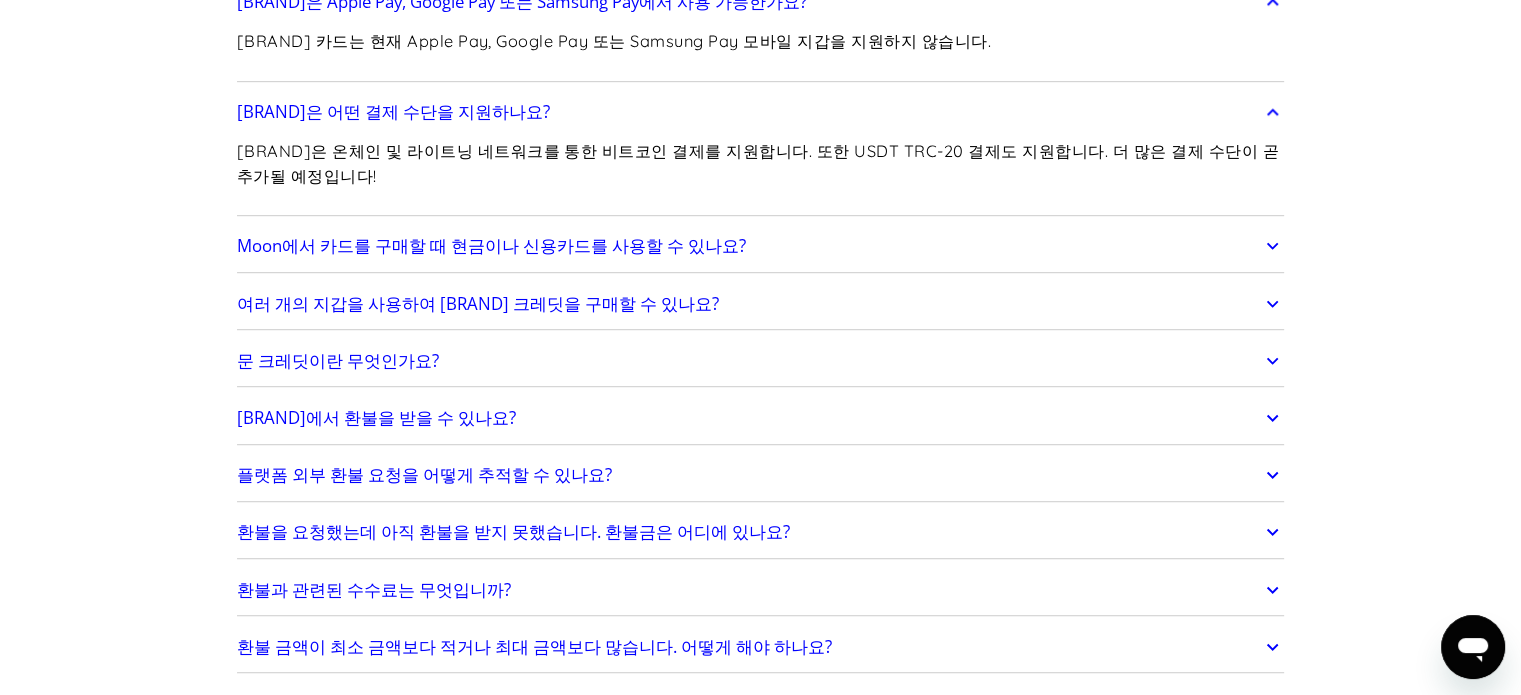 click on "Moon에서 카드를 구매할 때 현금이나 신용카드를 사용할 수 있나요?" at bounding box center (761, 247) 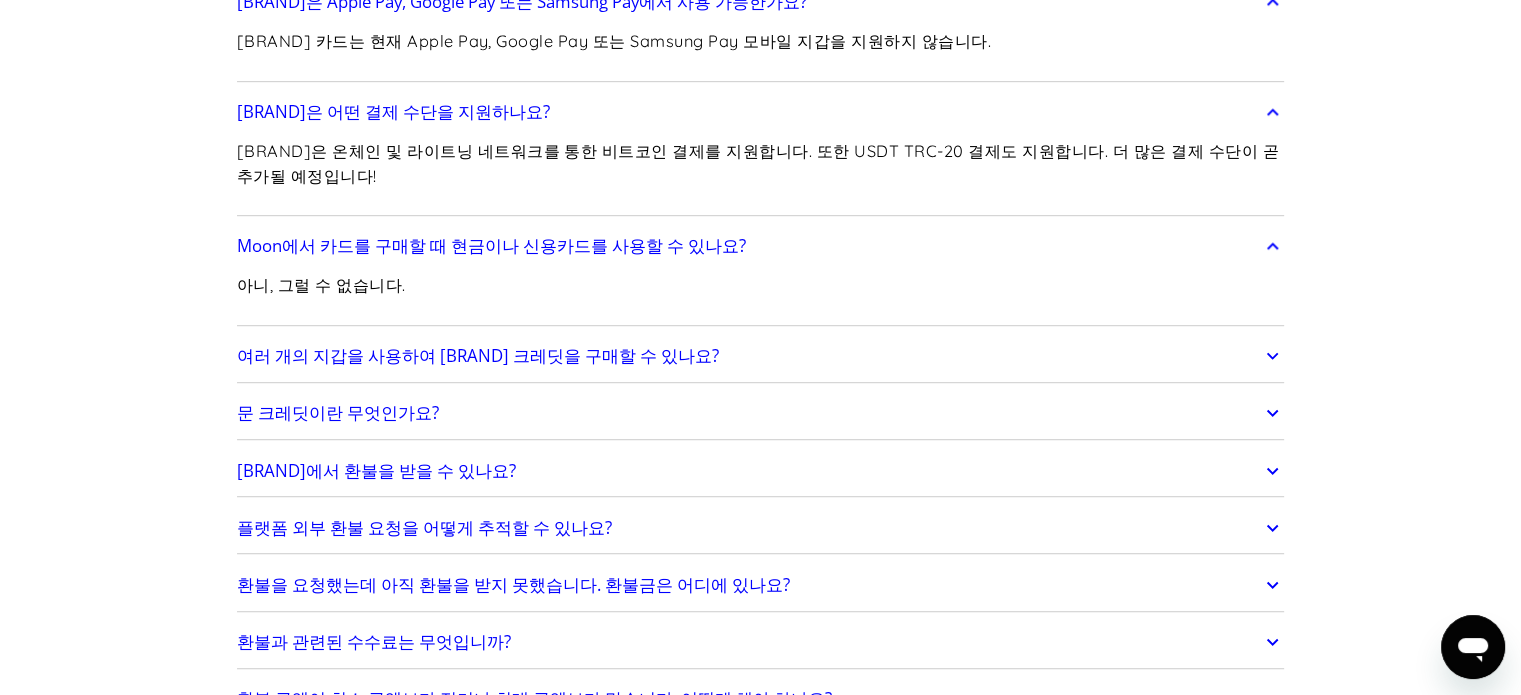 click on "여러 개의 지갑을 사용하여 Moon 크레딧을 구매할 수 있나요?" at bounding box center [761, 356] 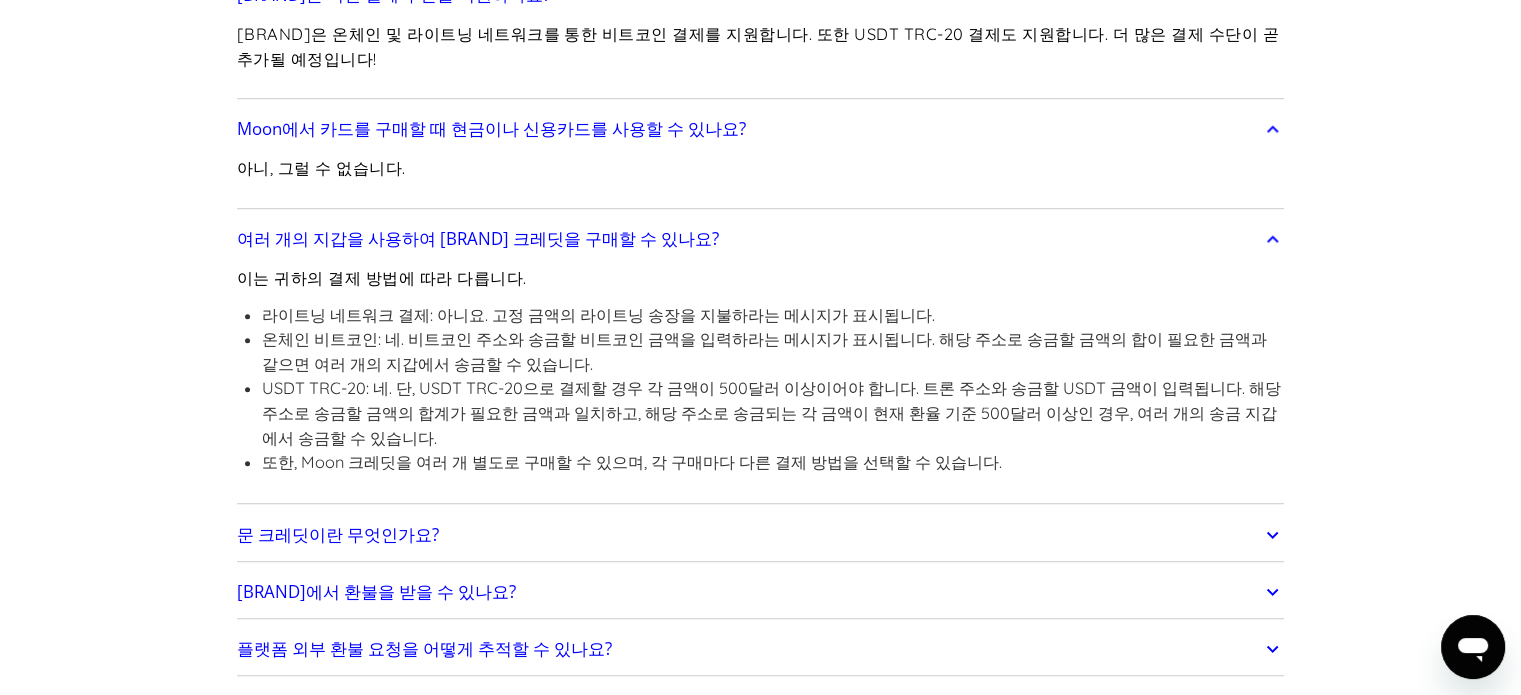scroll, scrollTop: 1500, scrollLeft: 0, axis: vertical 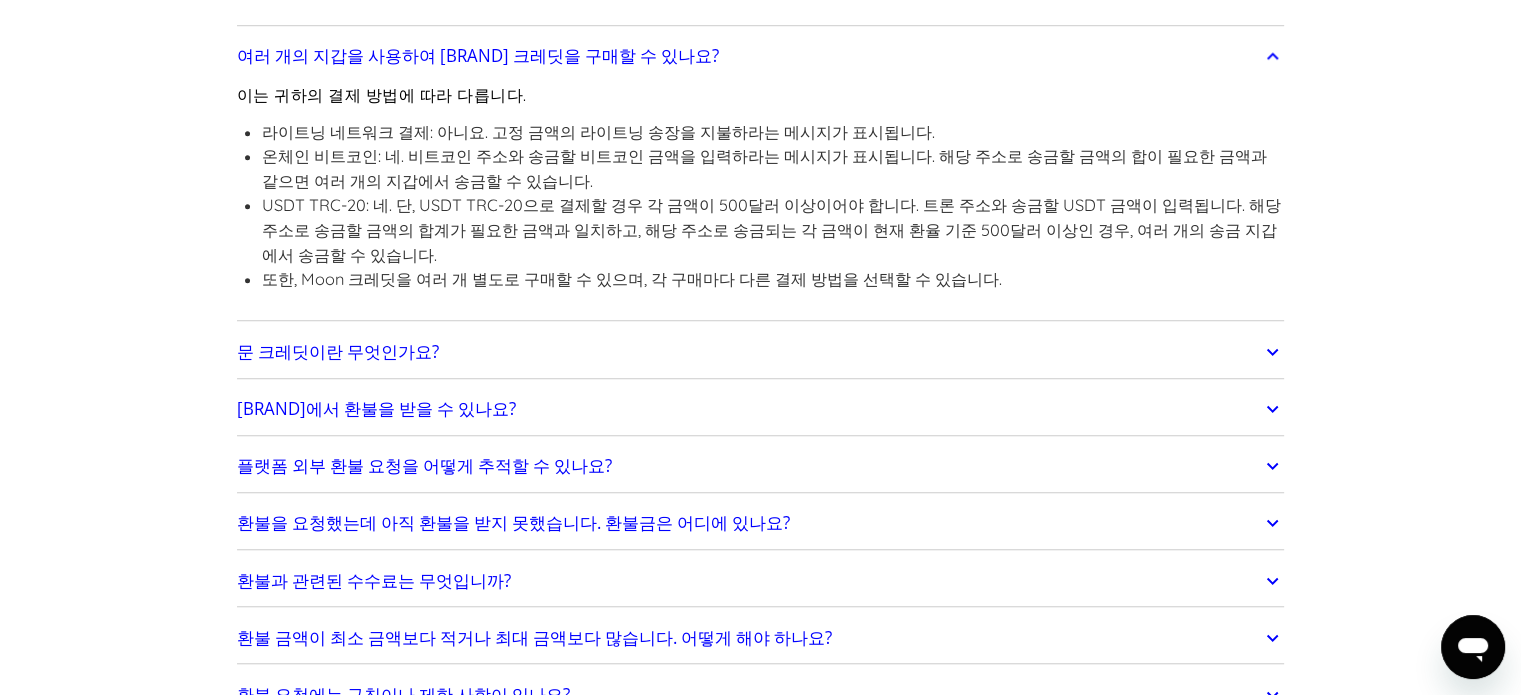 click on "문 크레딧이란 무엇인가요?" at bounding box center (761, 352) 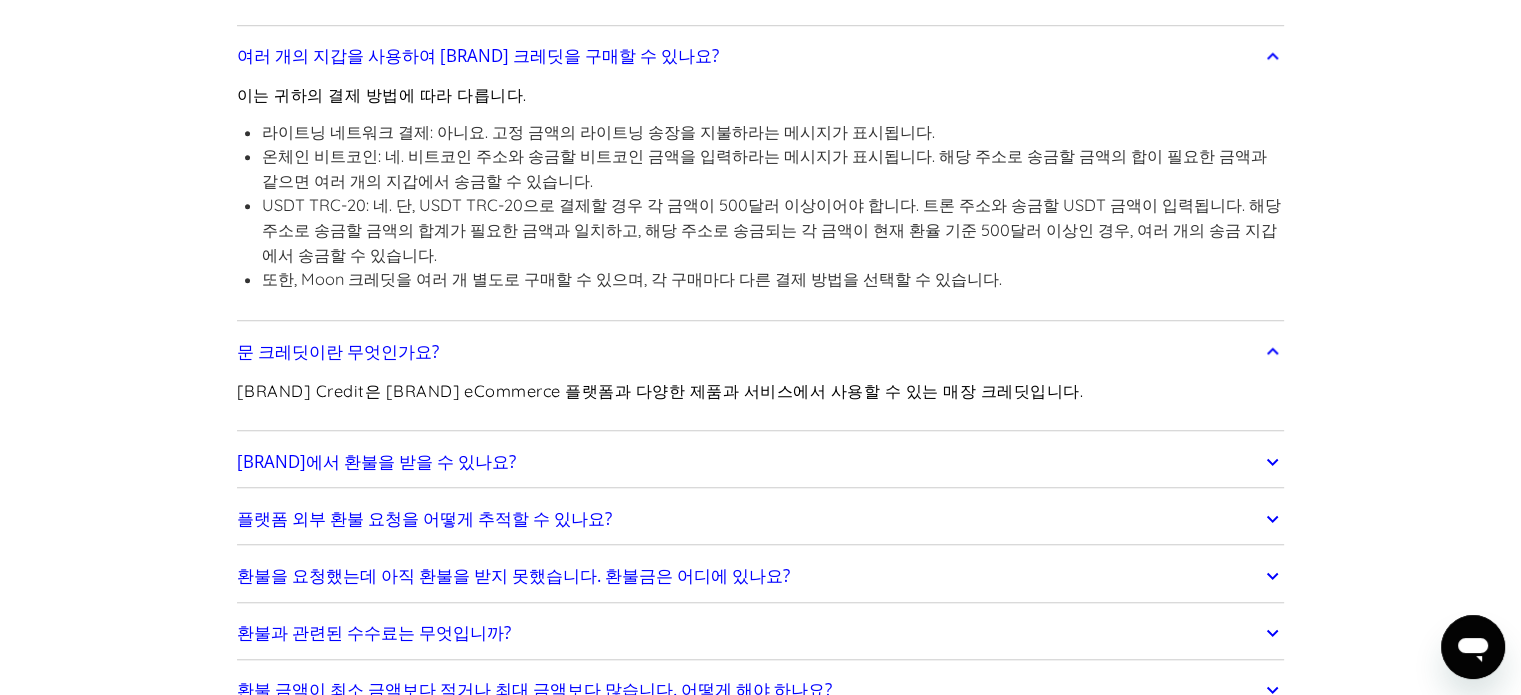 click on "Moon에서 환불을 받을 수 있나요?" at bounding box center (761, 462) 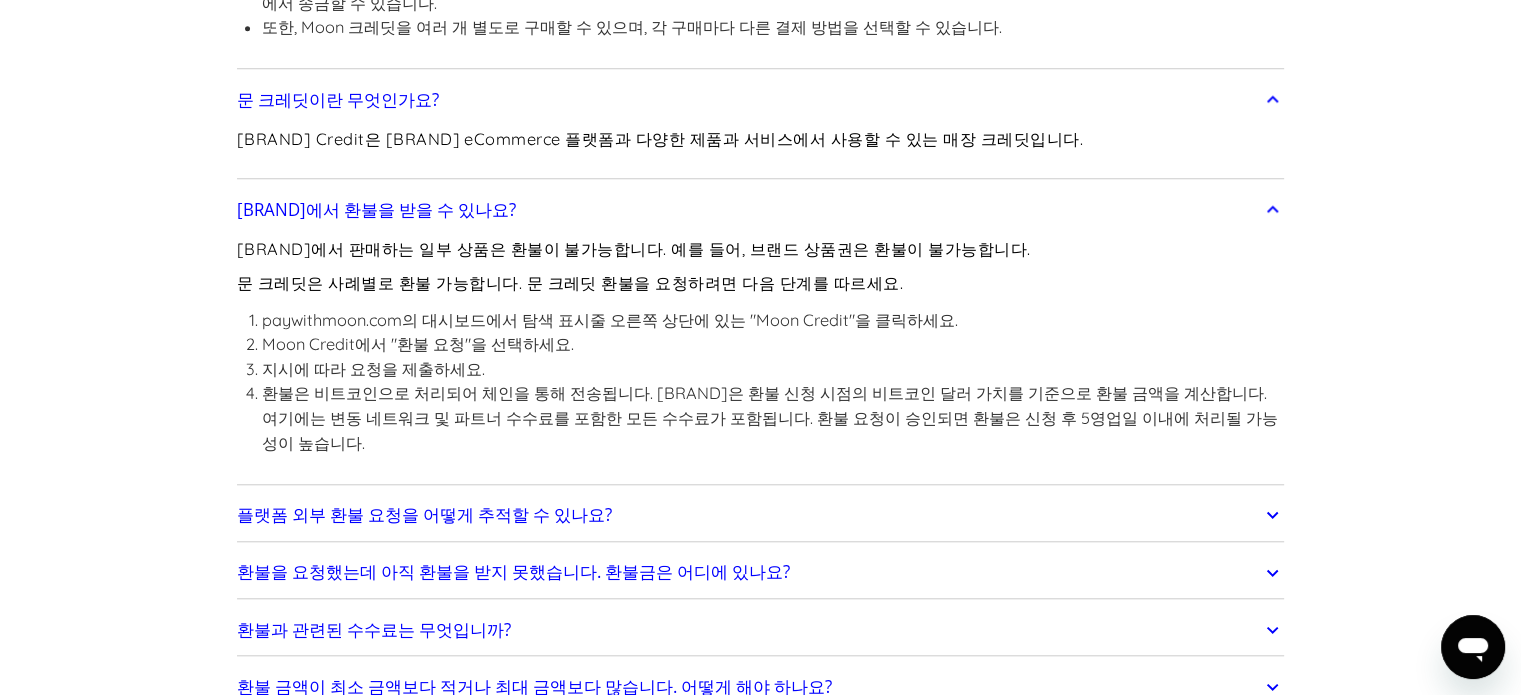 scroll, scrollTop: 1900, scrollLeft: 0, axis: vertical 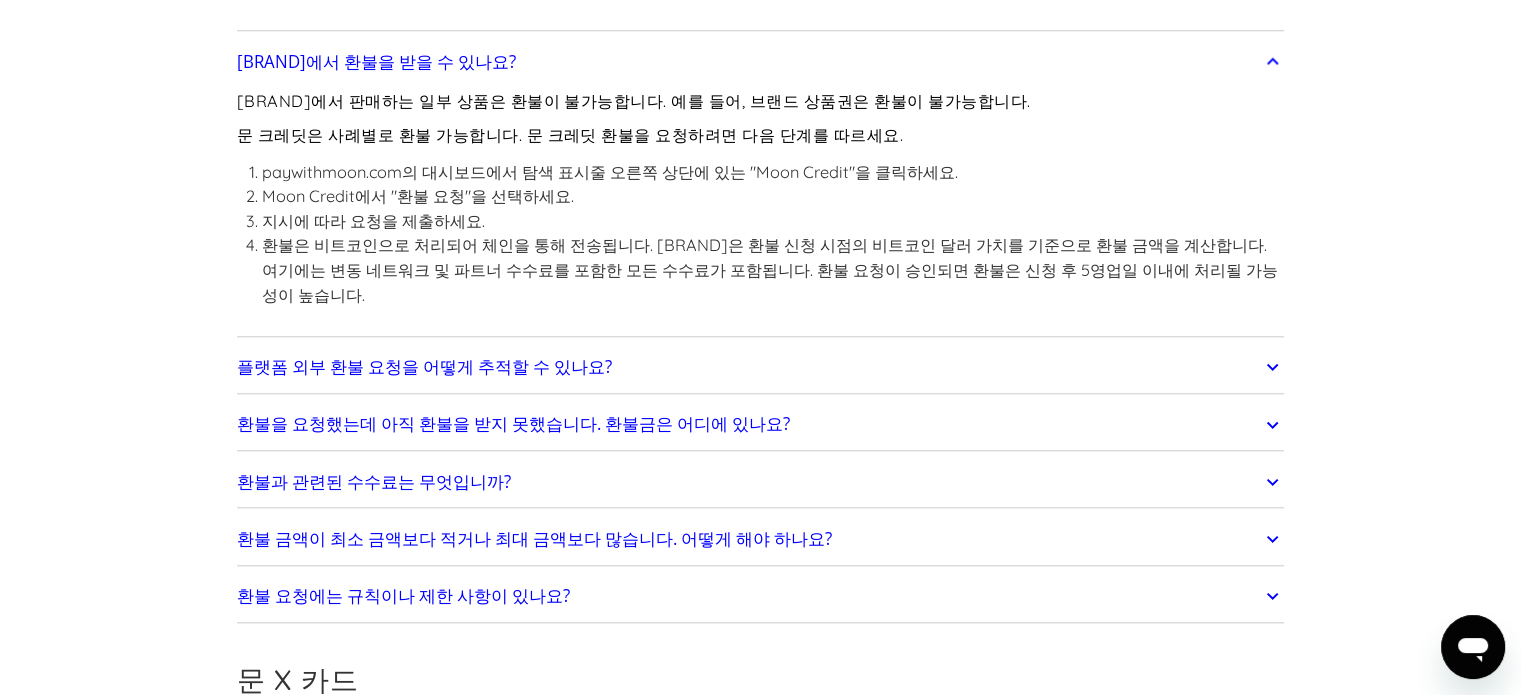 click on "플랫폼 외부 환불 요청을 어떻게 추적할 수 있나요?" at bounding box center [424, 366] 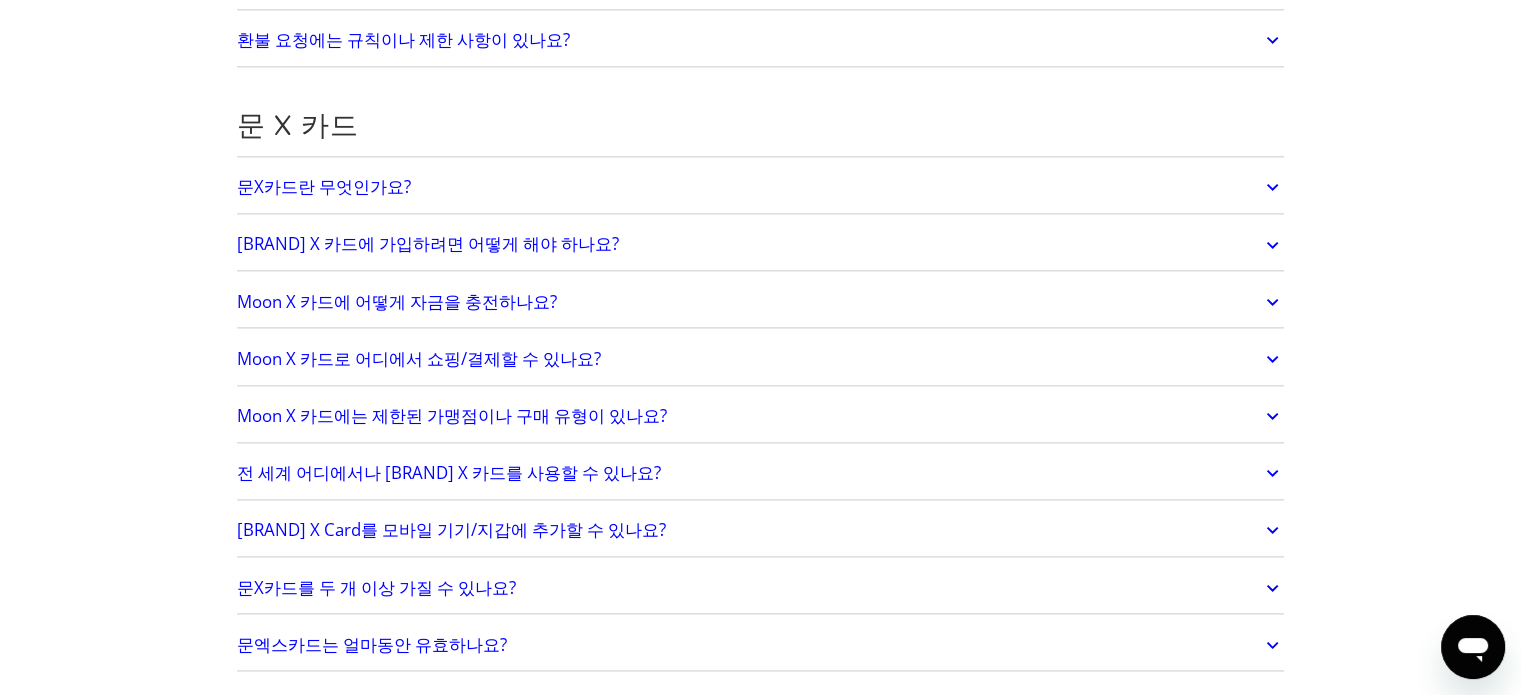 scroll, scrollTop: 2600, scrollLeft: 0, axis: vertical 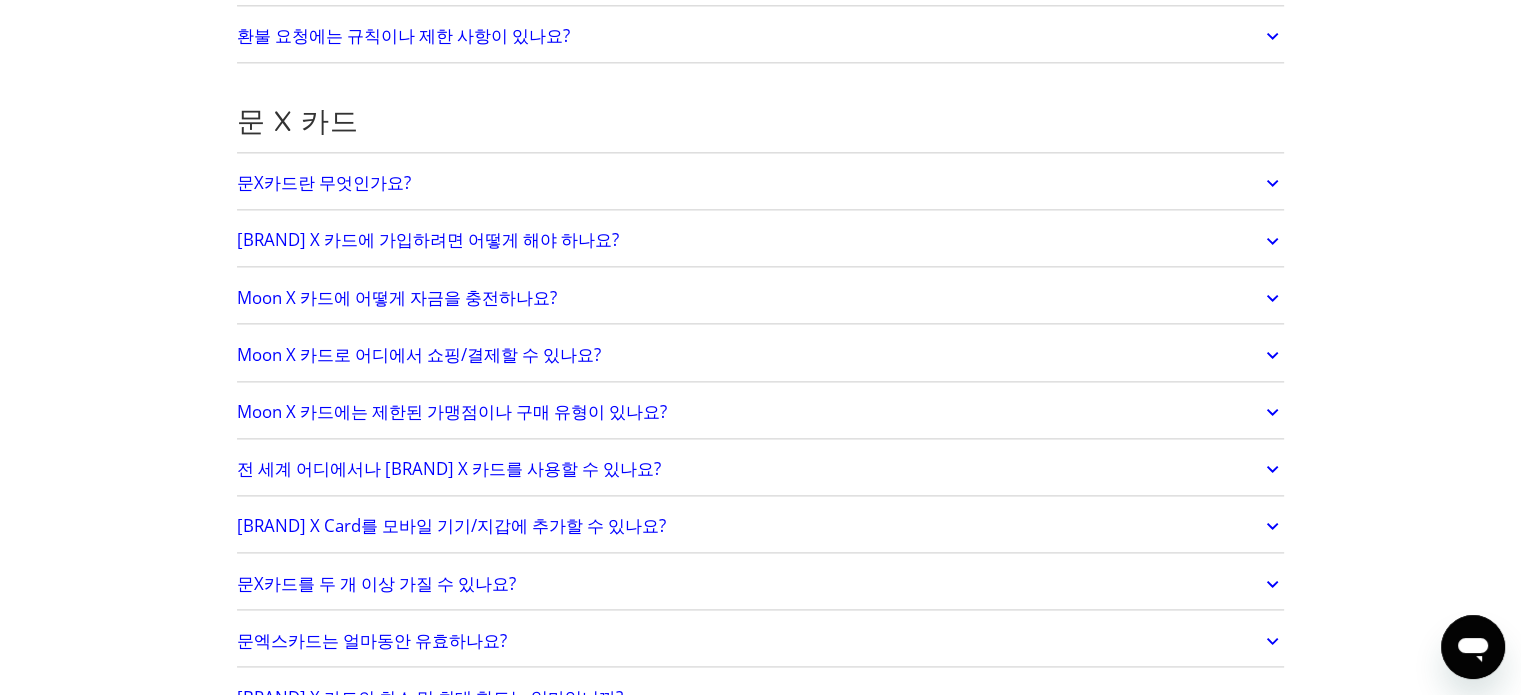 click on "문X카드란 무엇인가요?" at bounding box center (761, 183) 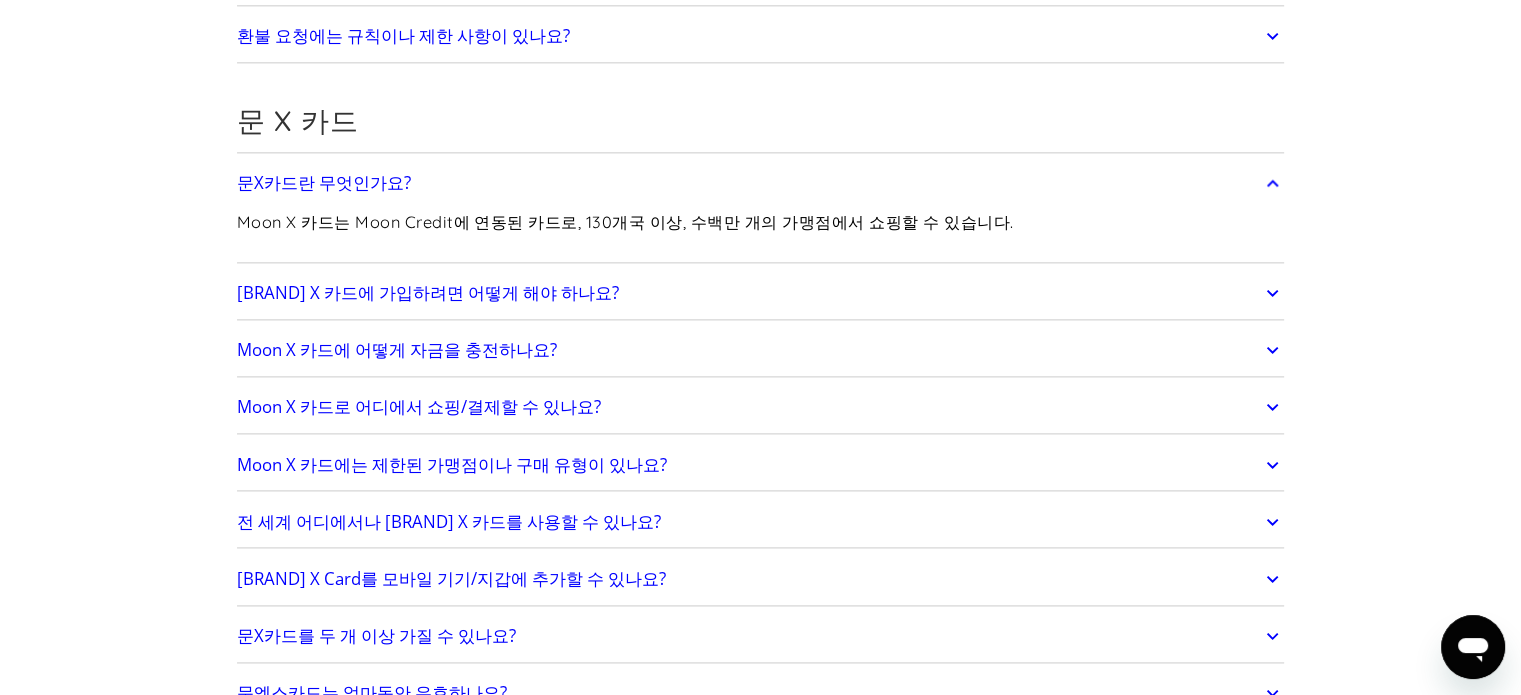 click on "Moon X 카드에 가입하려면 어떻게 해야 하나요?" at bounding box center (428, 292) 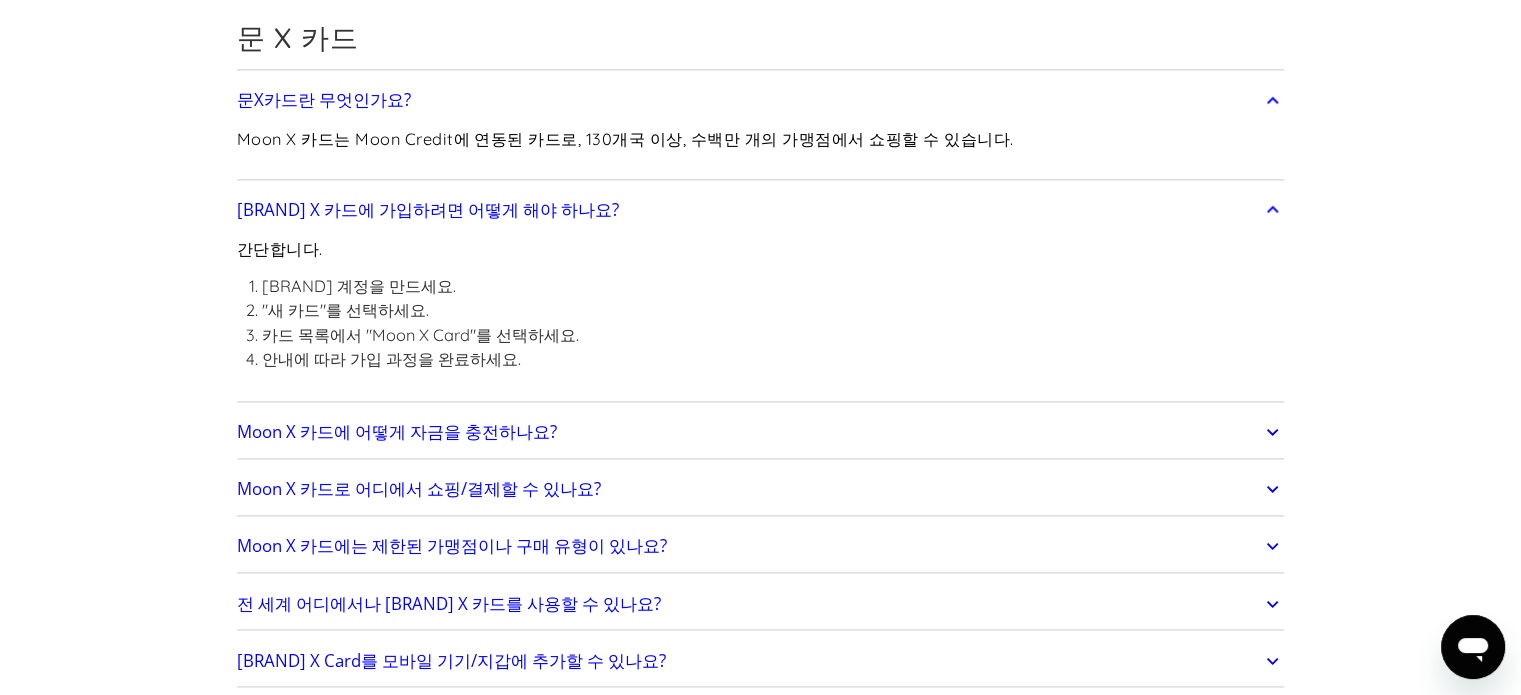 scroll, scrollTop: 2800, scrollLeft: 0, axis: vertical 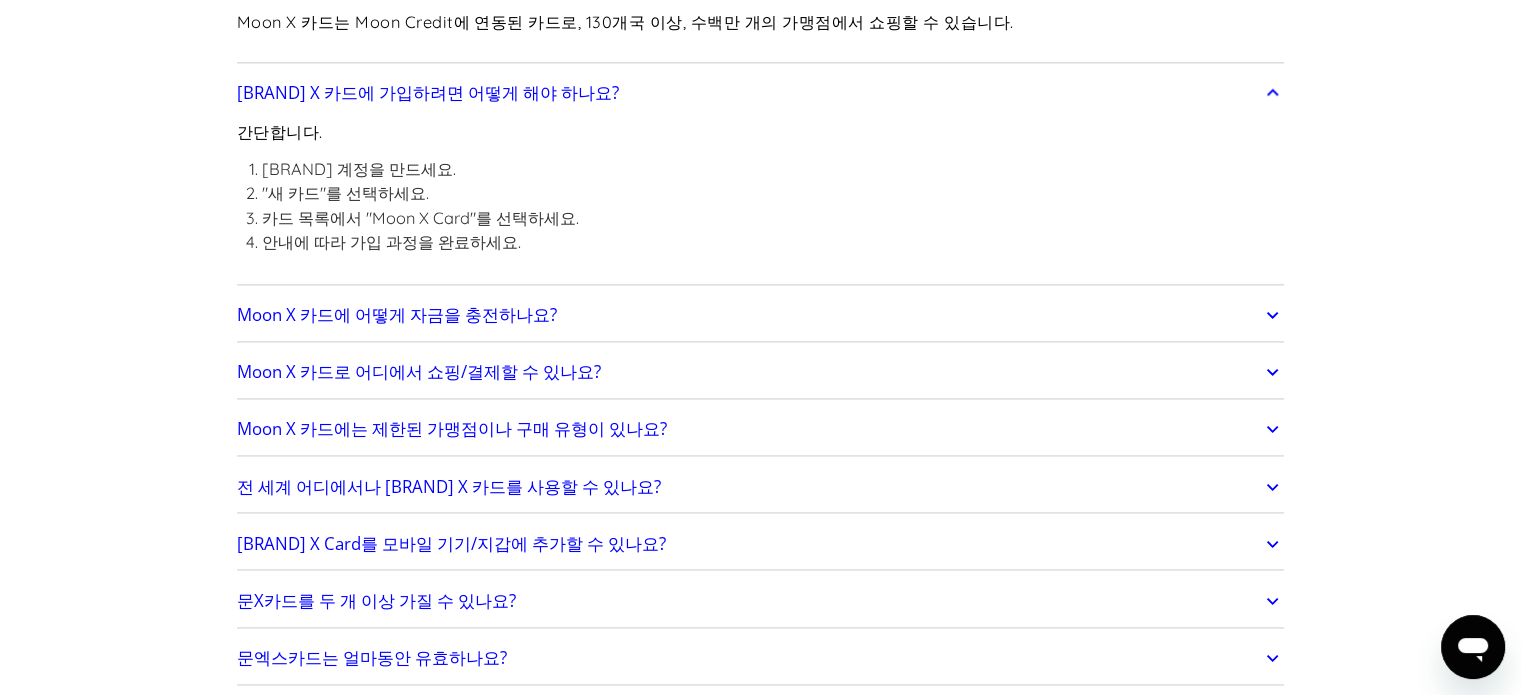 click on "Moon X 카드에 어떻게 자금을 충전하나요?" at bounding box center (397, 314) 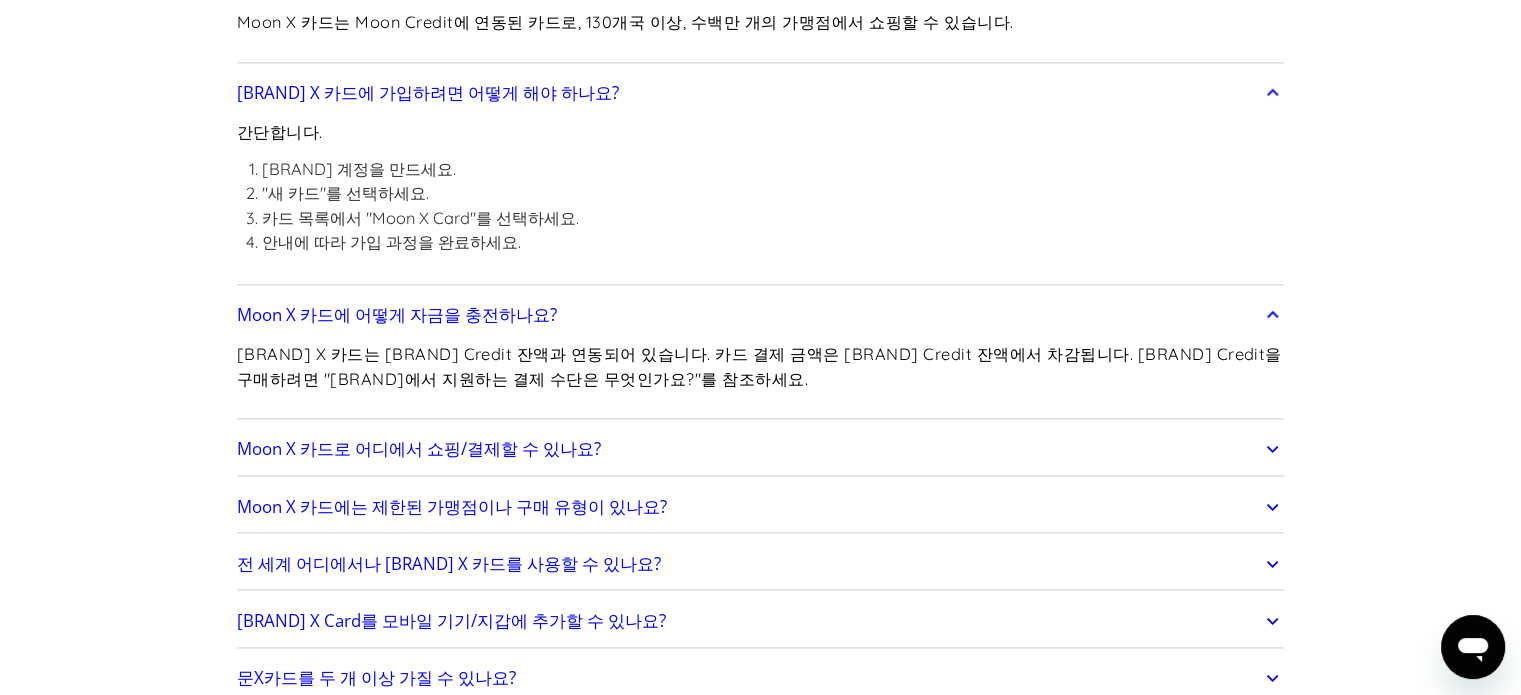 click on "Moon X 카드로 어디에서 쇼핑/결제할 수 있나요?" at bounding box center [761, 449] 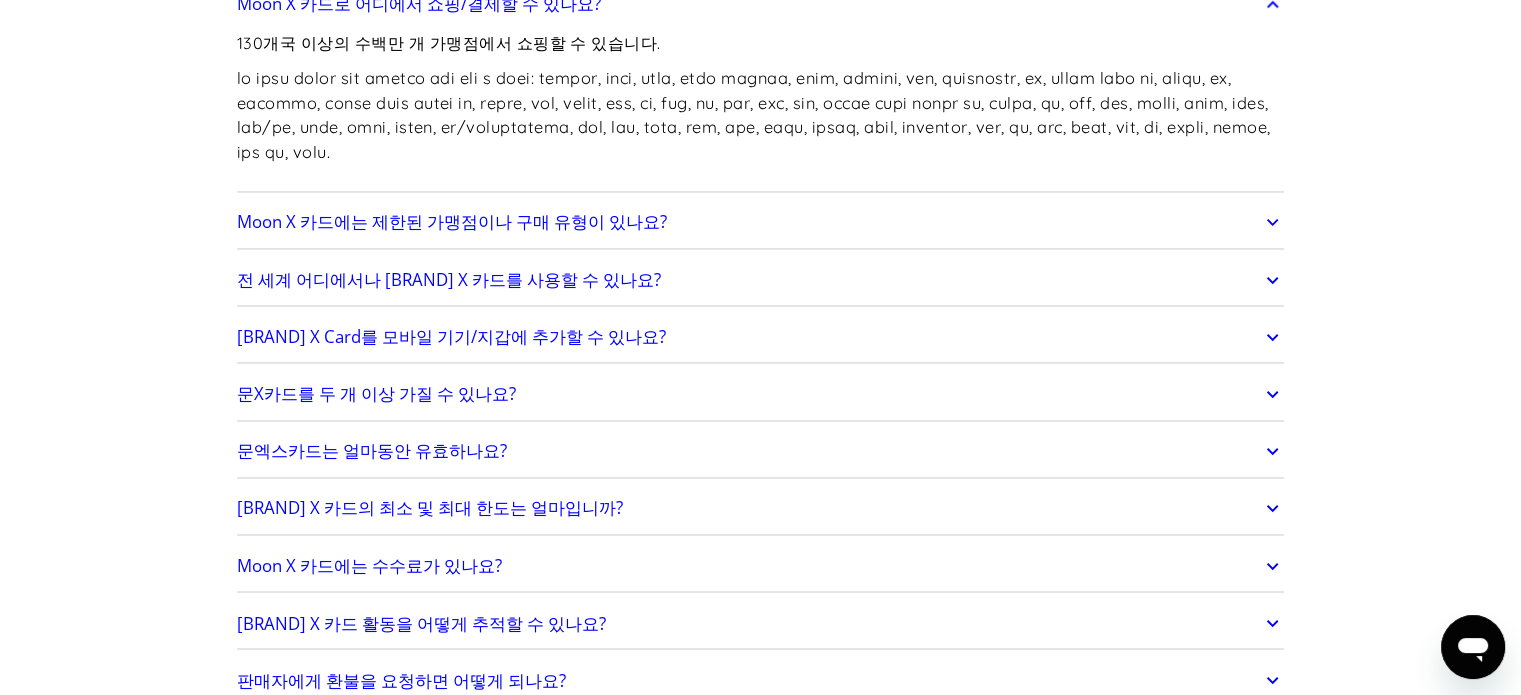 scroll, scrollTop: 3100, scrollLeft: 0, axis: vertical 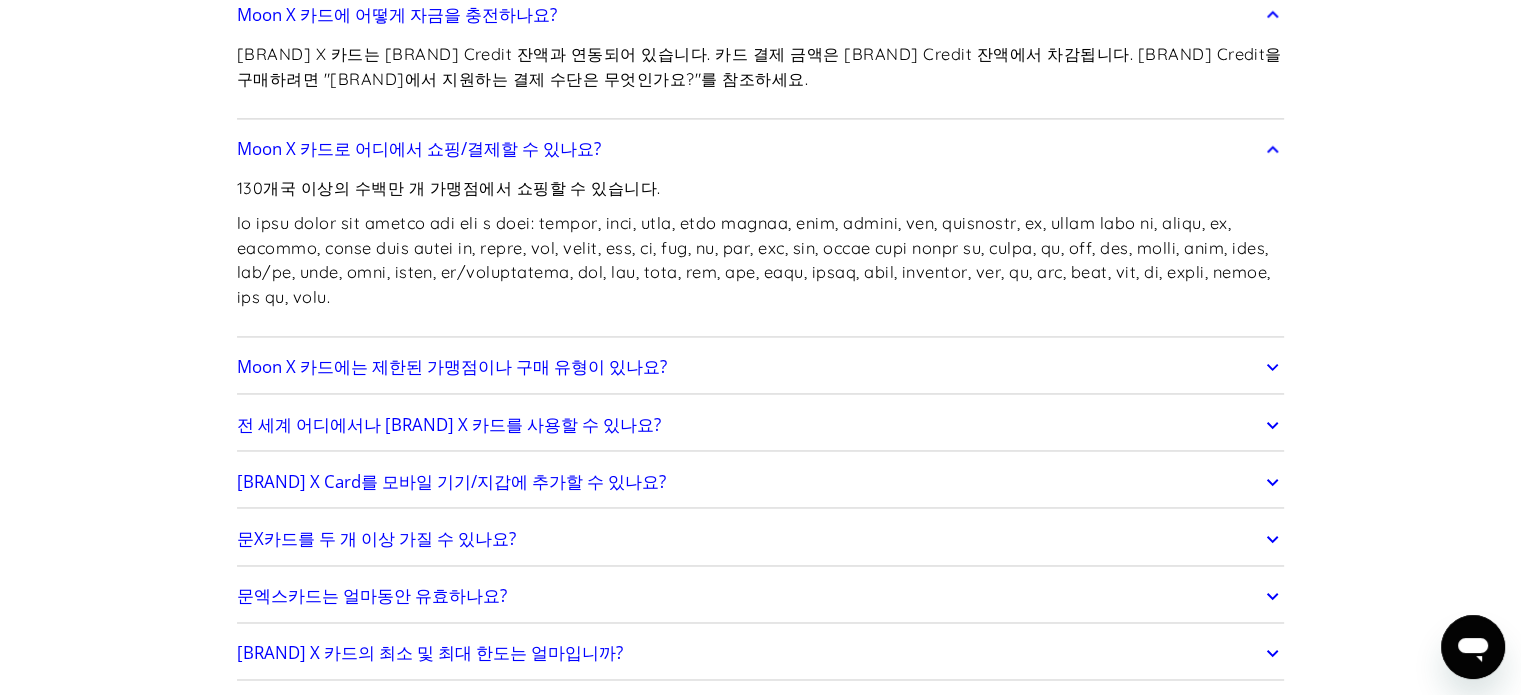 click on "Moon X 카드에는 제한된 가맹점이나 구매 유형이 있나요?" at bounding box center (761, 367) 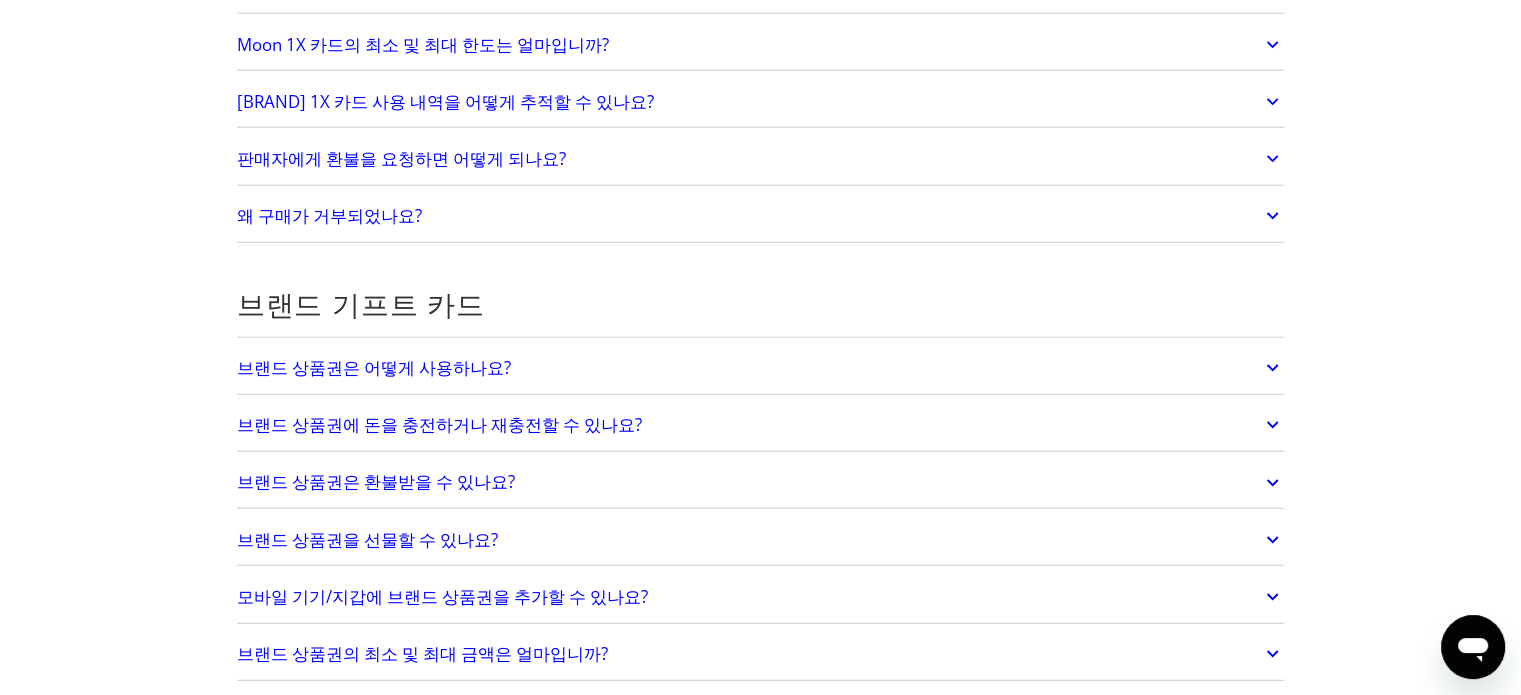 scroll, scrollTop: 5400, scrollLeft: 0, axis: vertical 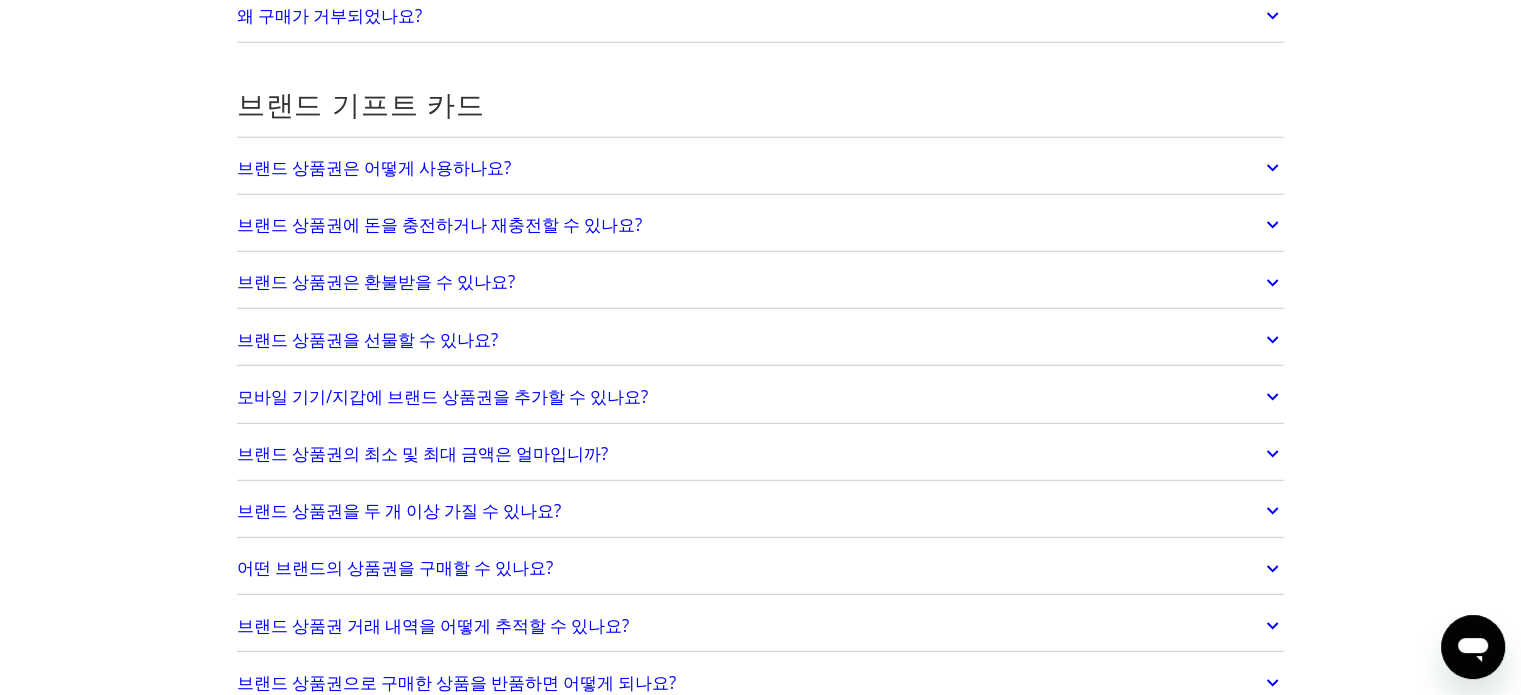 click on "브랜드 상품권은 어떻게 사용하나요?" at bounding box center [761, 168] 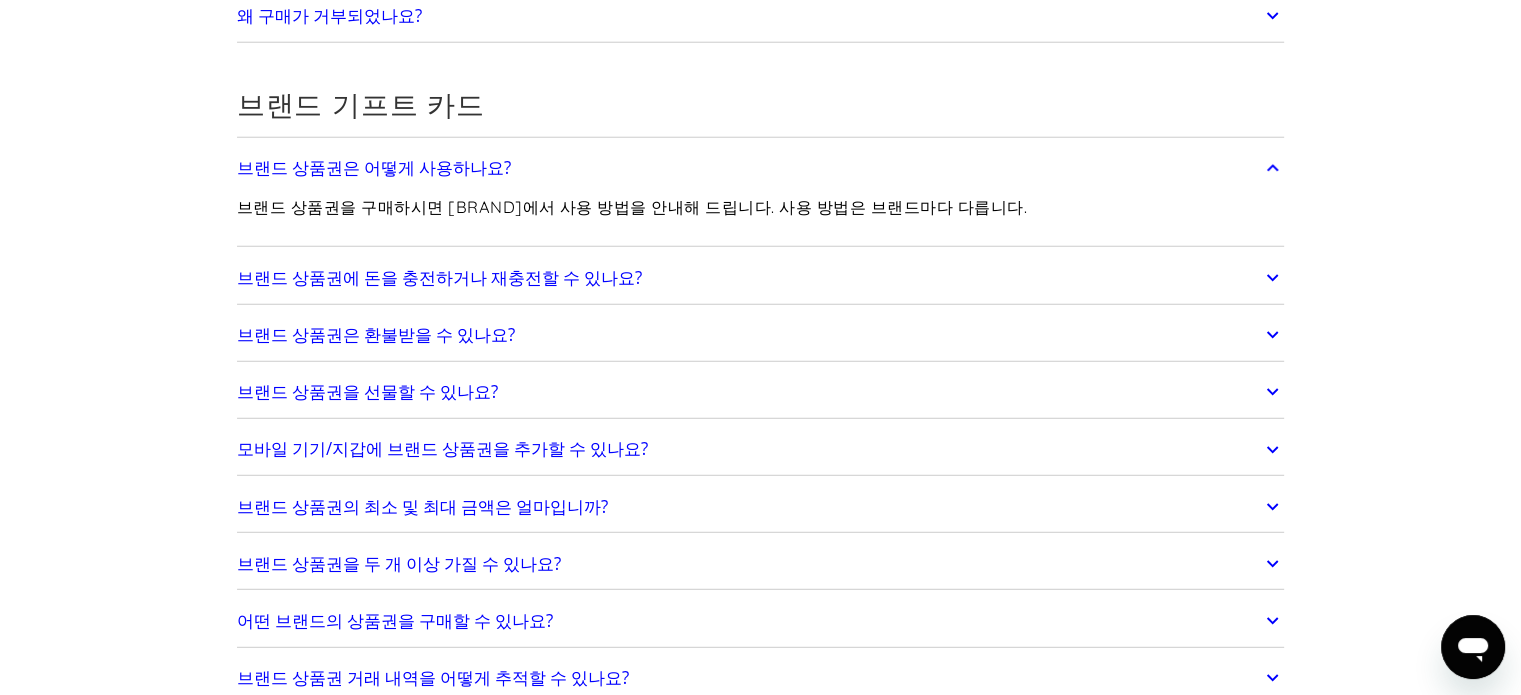 click on "브랜드 상품권에 돈을 충전하거나 재충전할 수 있나요?" at bounding box center (439, 277) 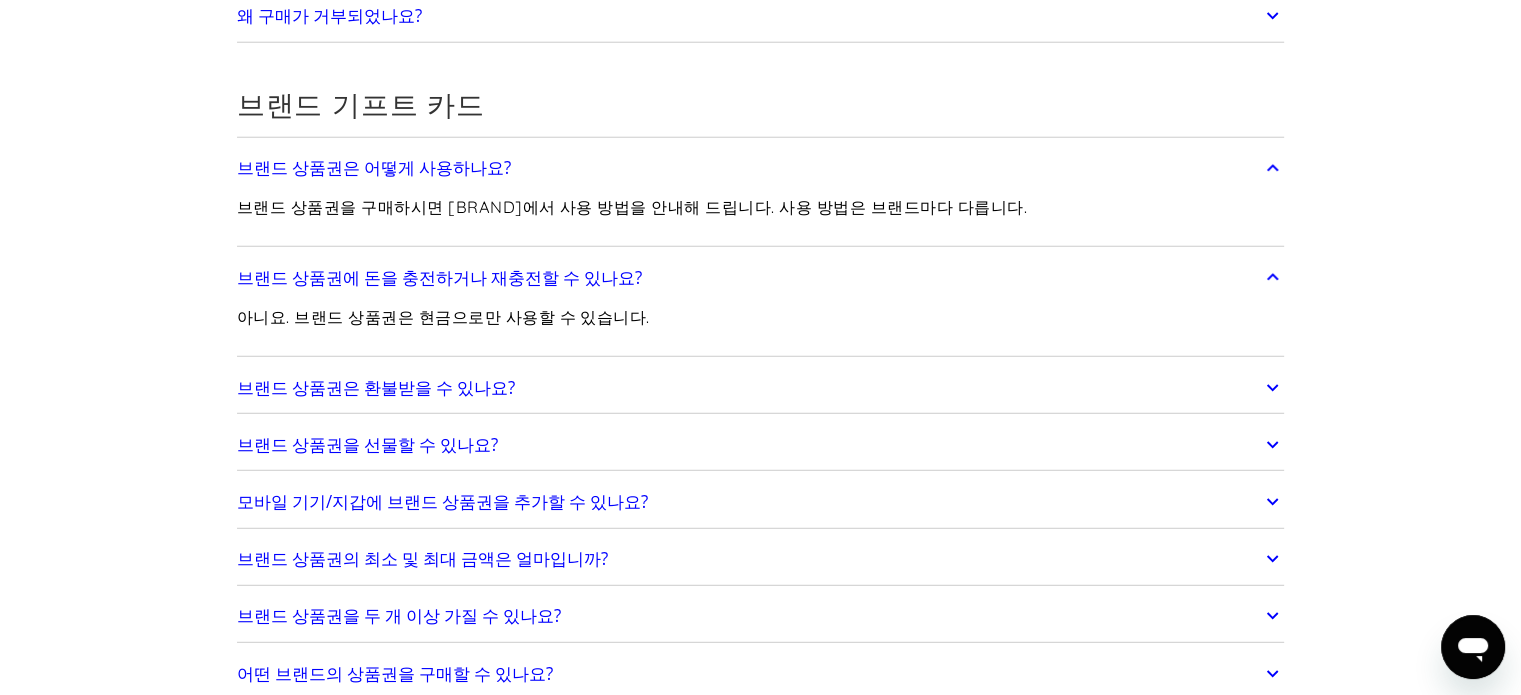 click on "브랜드 상품권은 환불받을 수 있나요?" at bounding box center [761, 388] 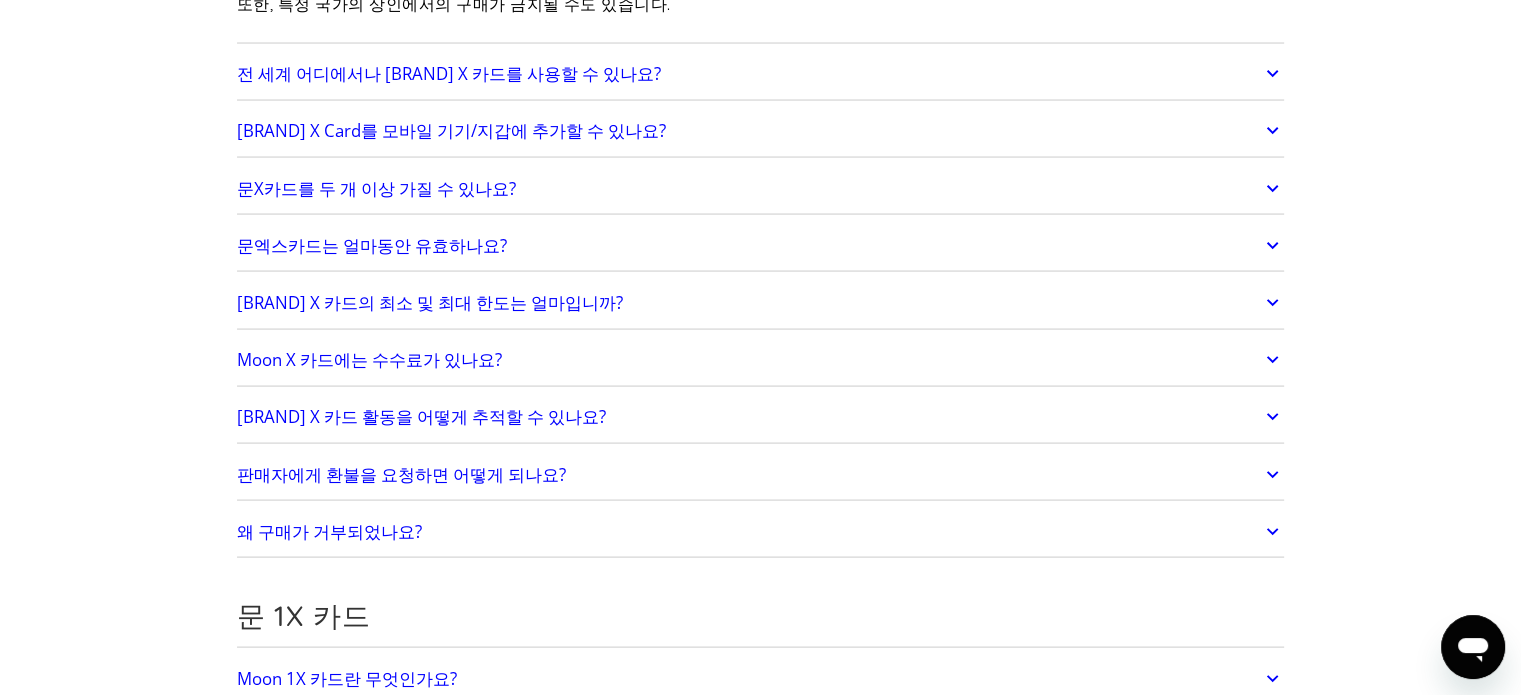 scroll, scrollTop: 0, scrollLeft: 0, axis: both 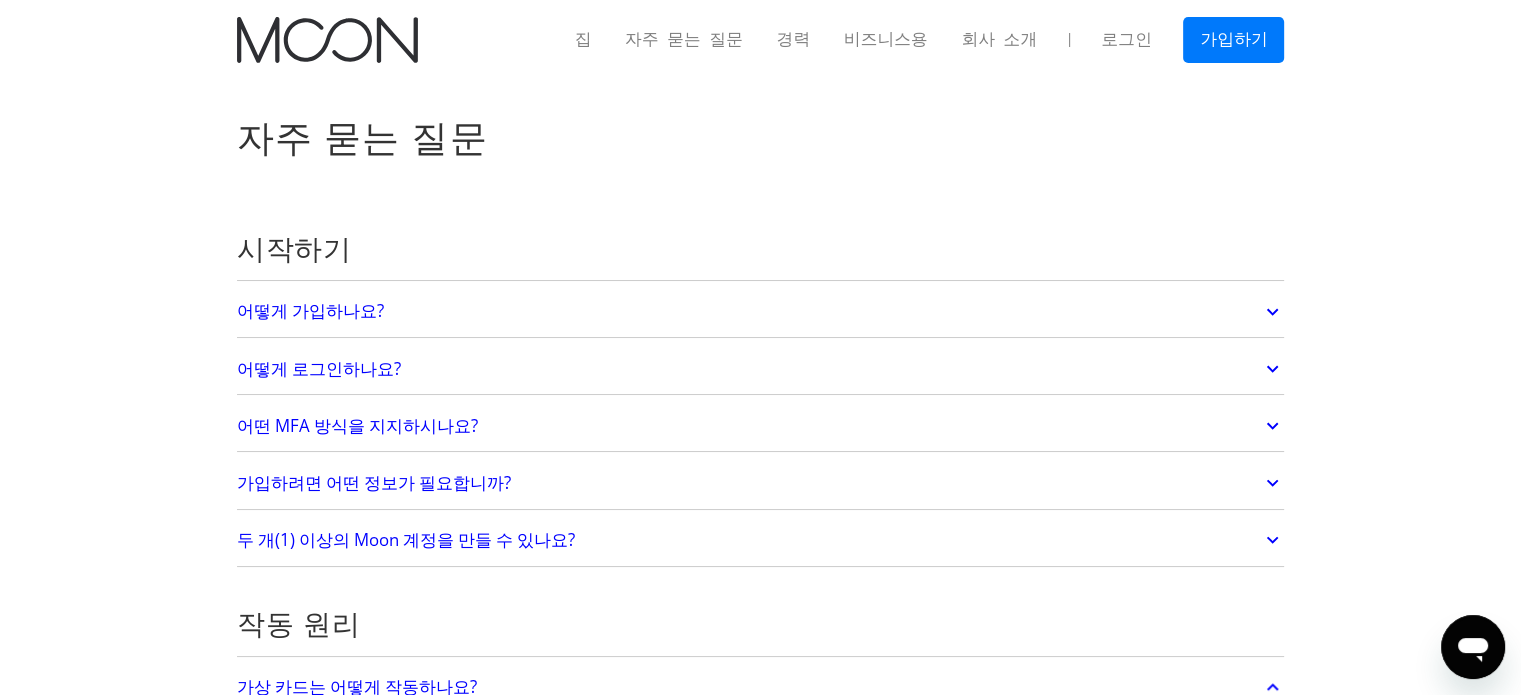 drag, startPoint x: 146, startPoint y: 498, endPoint x: 187, endPoint y: -80, distance: 579.45233 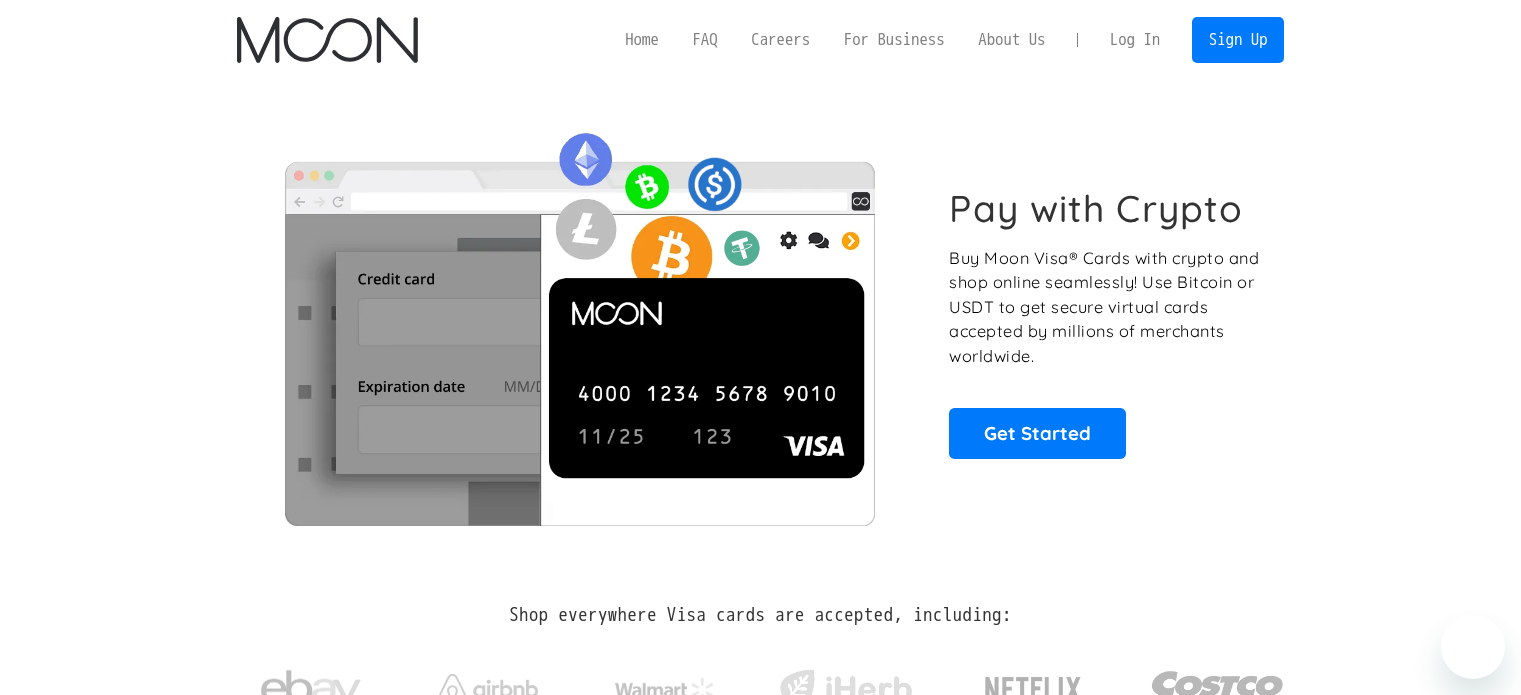 scroll, scrollTop: 0, scrollLeft: 0, axis: both 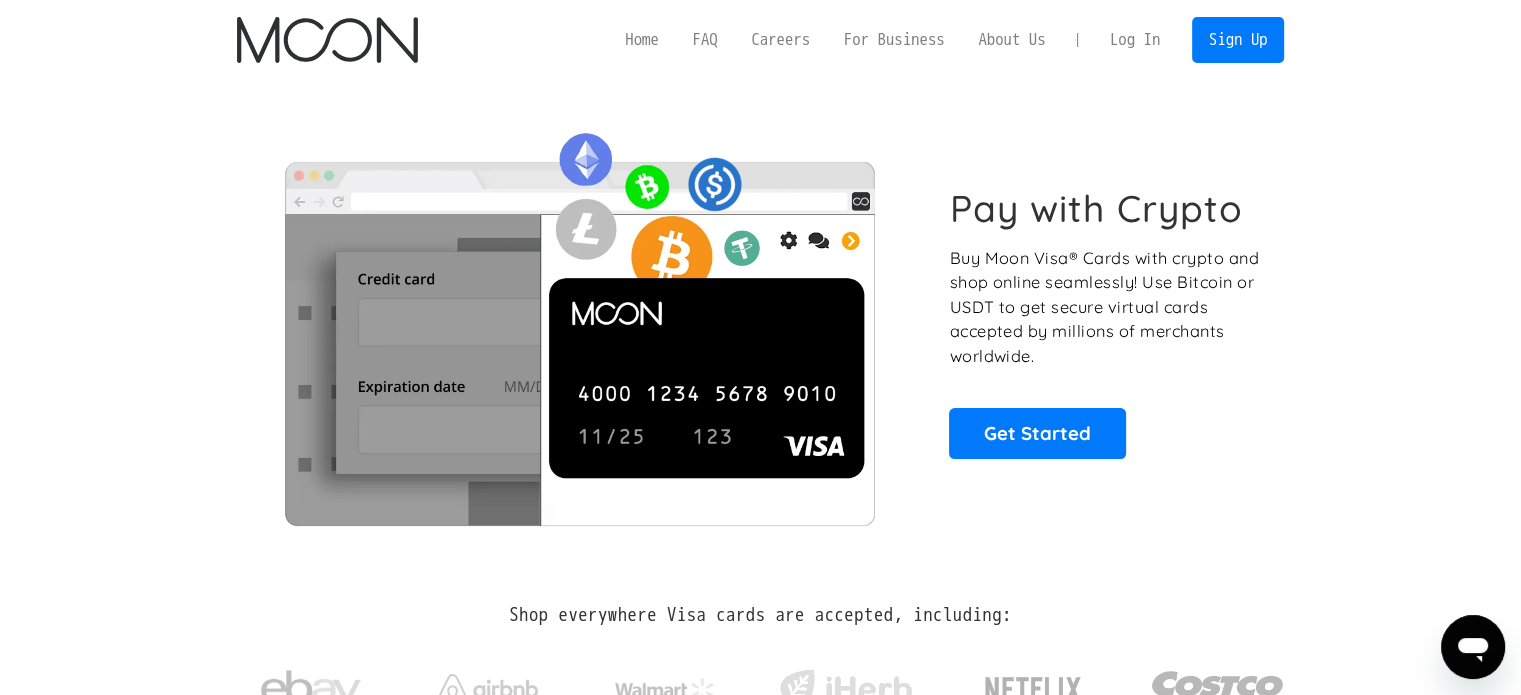 click on "Pay with Crypto Buy Moon Visa® Cards with crypto and shop online seamlessly! Use Bitcoin or USDT to get secure virtual cards accepted by millions of merchants worldwide. Get Started" at bounding box center [761, 322] 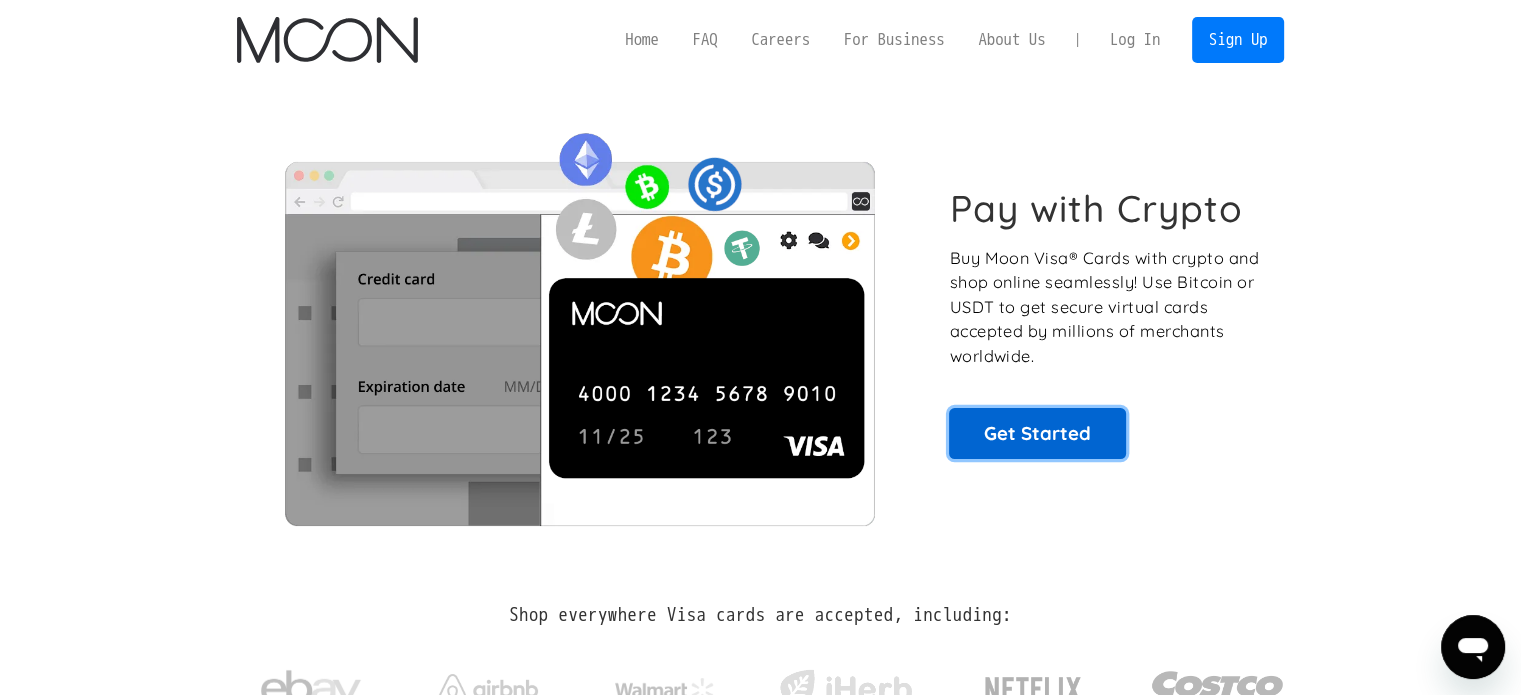 click on "Get Started" at bounding box center (1037, 433) 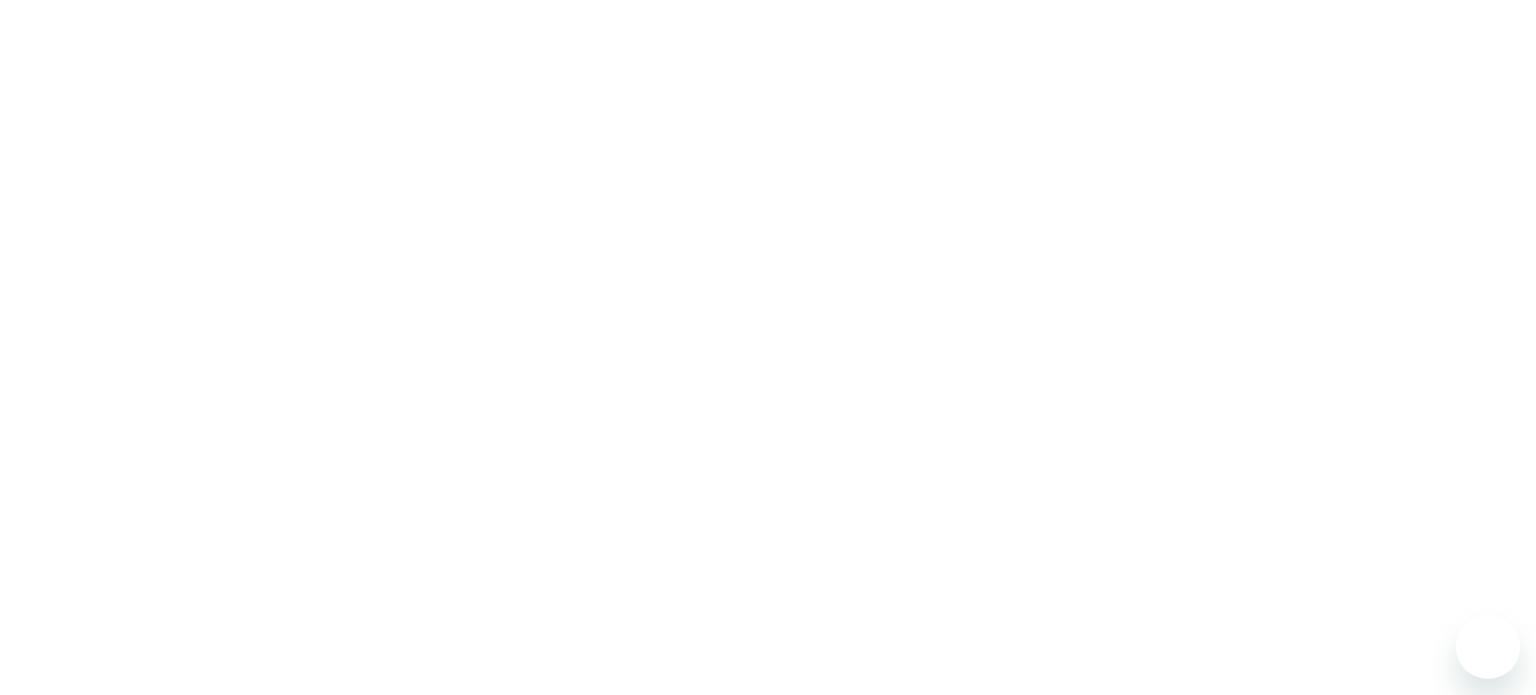 scroll, scrollTop: 0, scrollLeft: 0, axis: both 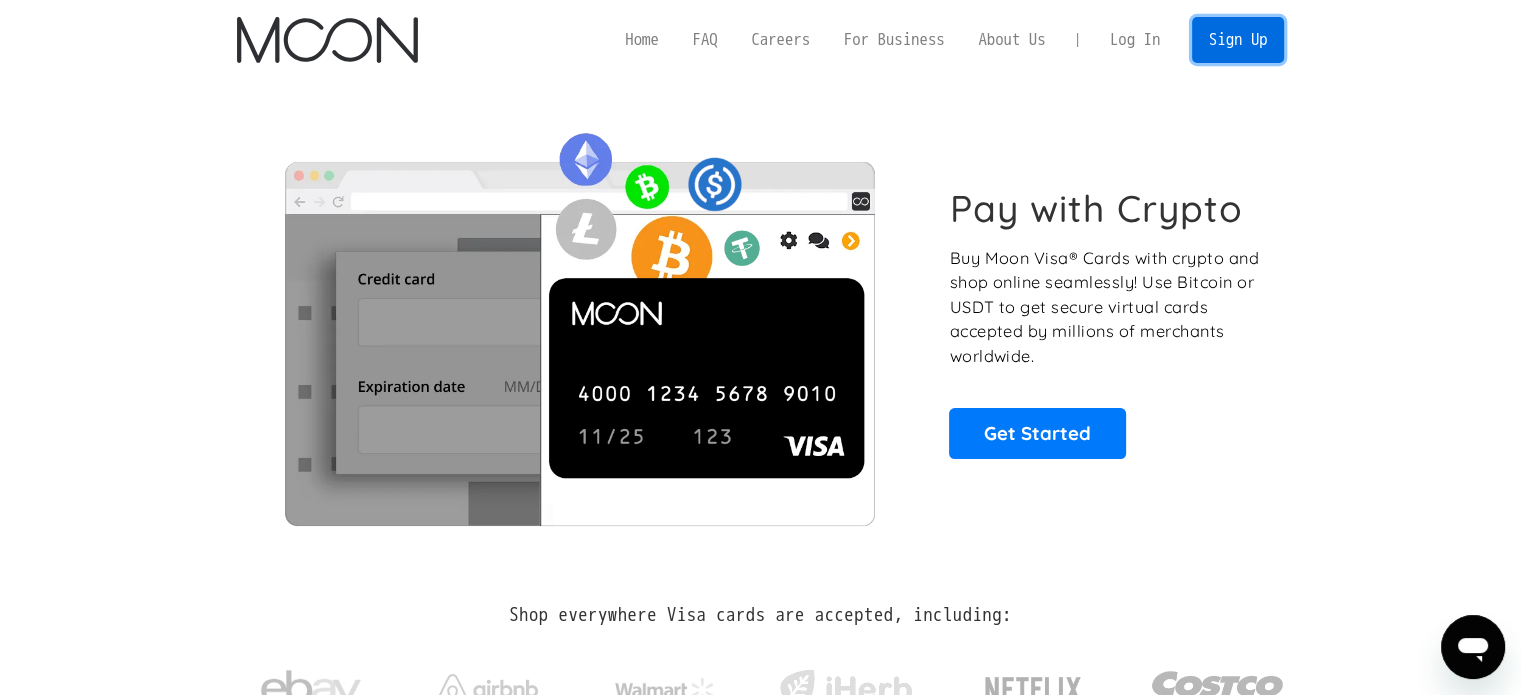 click on "Sign Up" at bounding box center [1238, 39] 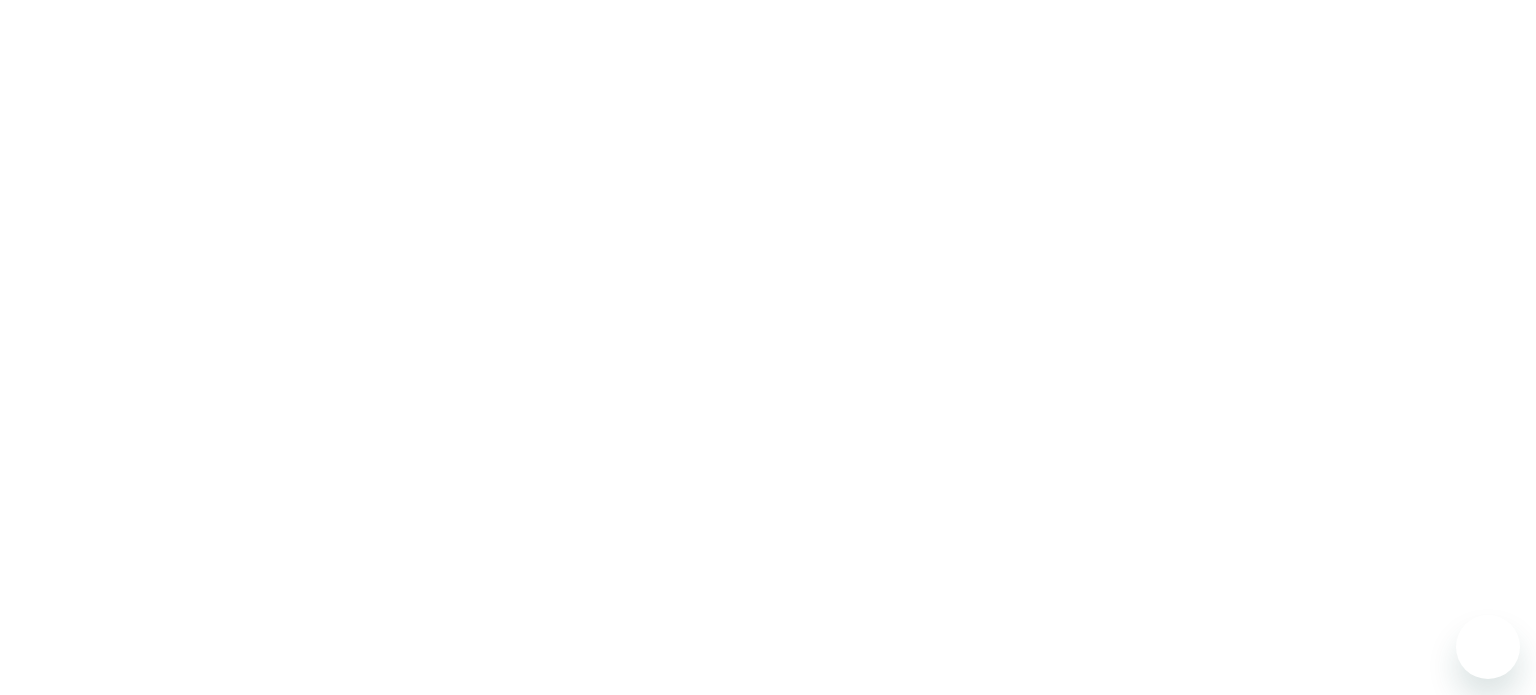 scroll, scrollTop: 0, scrollLeft: 0, axis: both 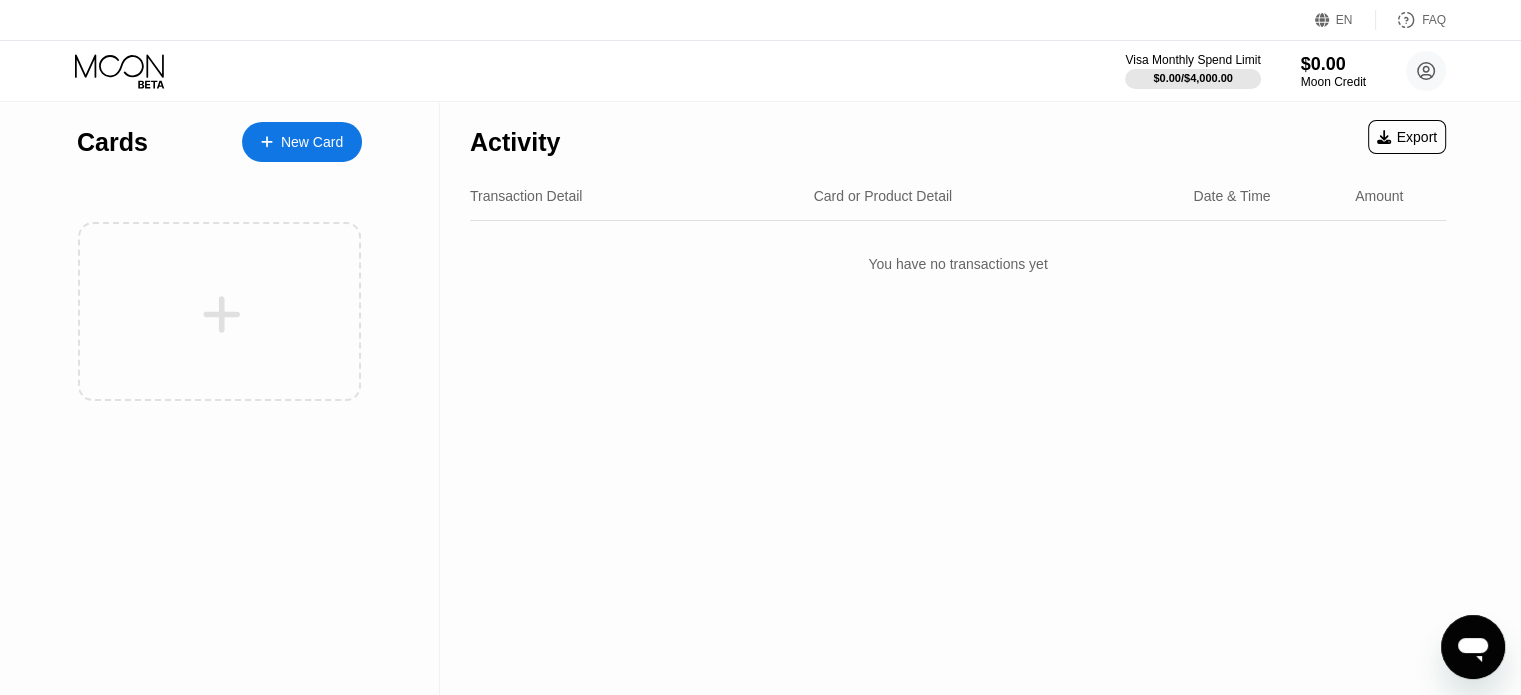 click on "You have no transactions yet" at bounding box center (958, 264) 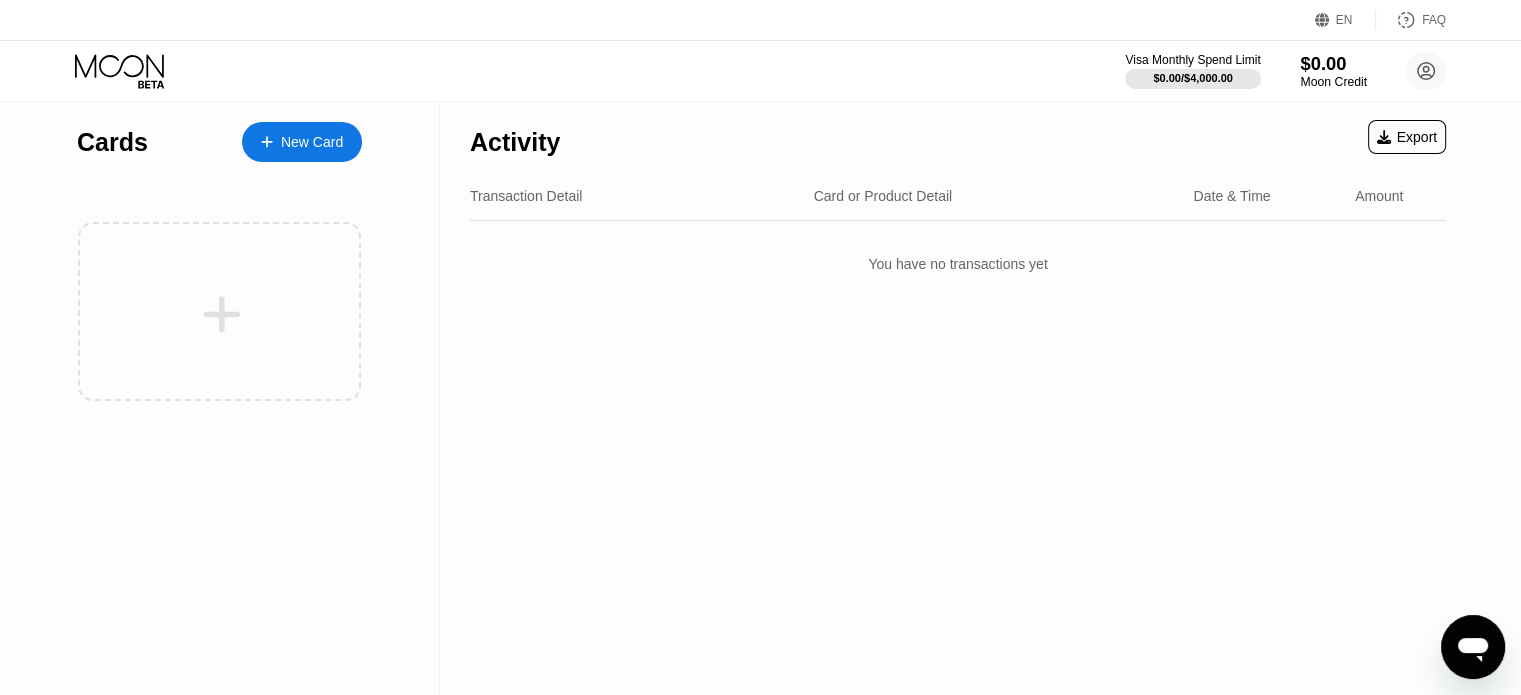 click on "$0.00" at bounding box center [1333, 63] 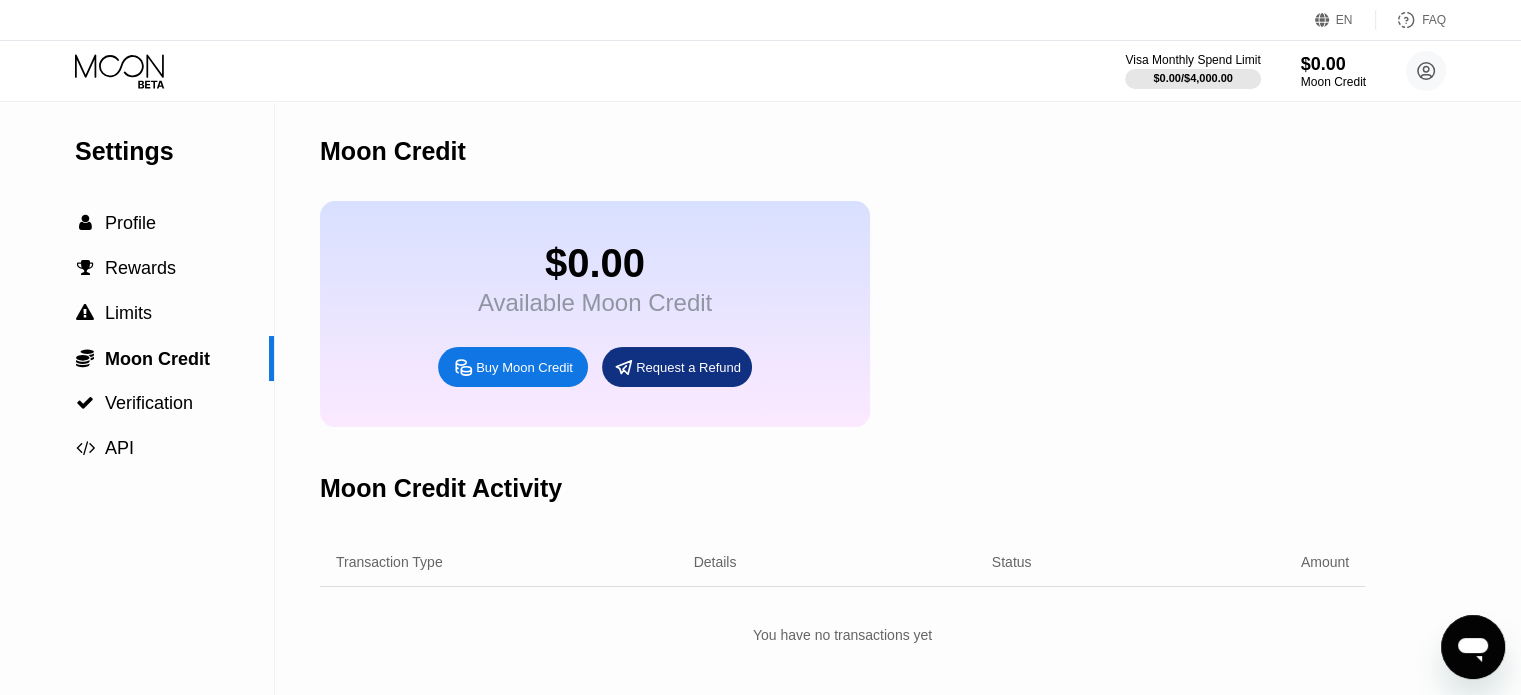 click on "Buy Moon Credit" at bounding box center (524, 367) 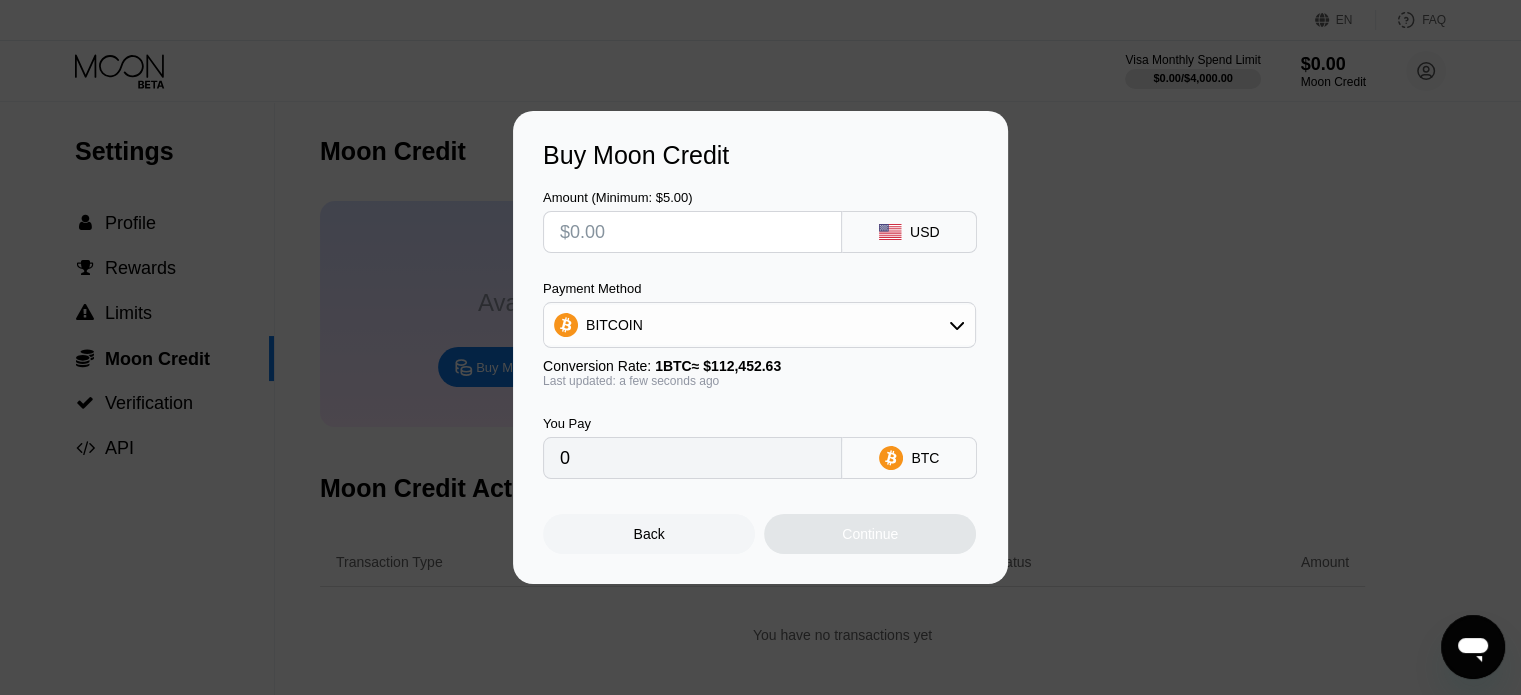 click on "BITCOIN" at bounding box center [614, 325] 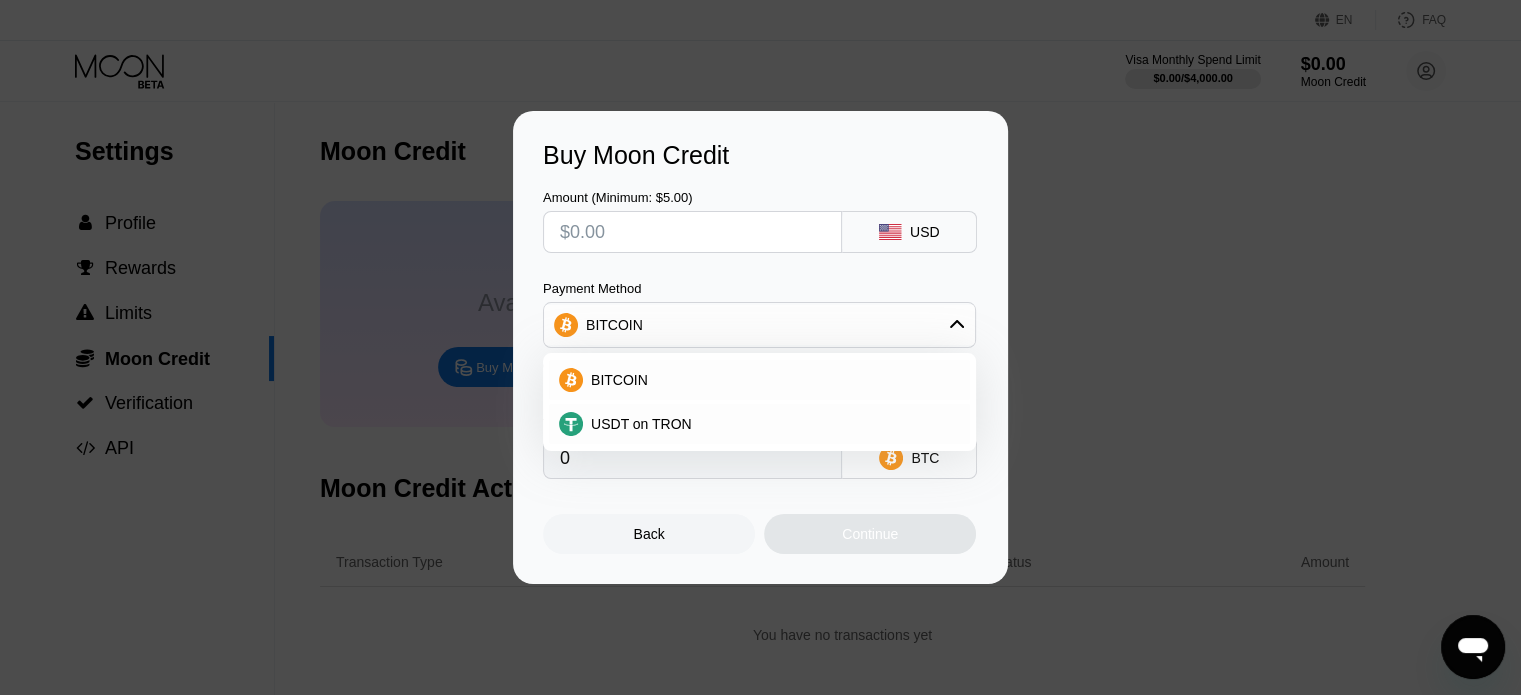 click on "BITCOIN" at bounding box center (614, 325) 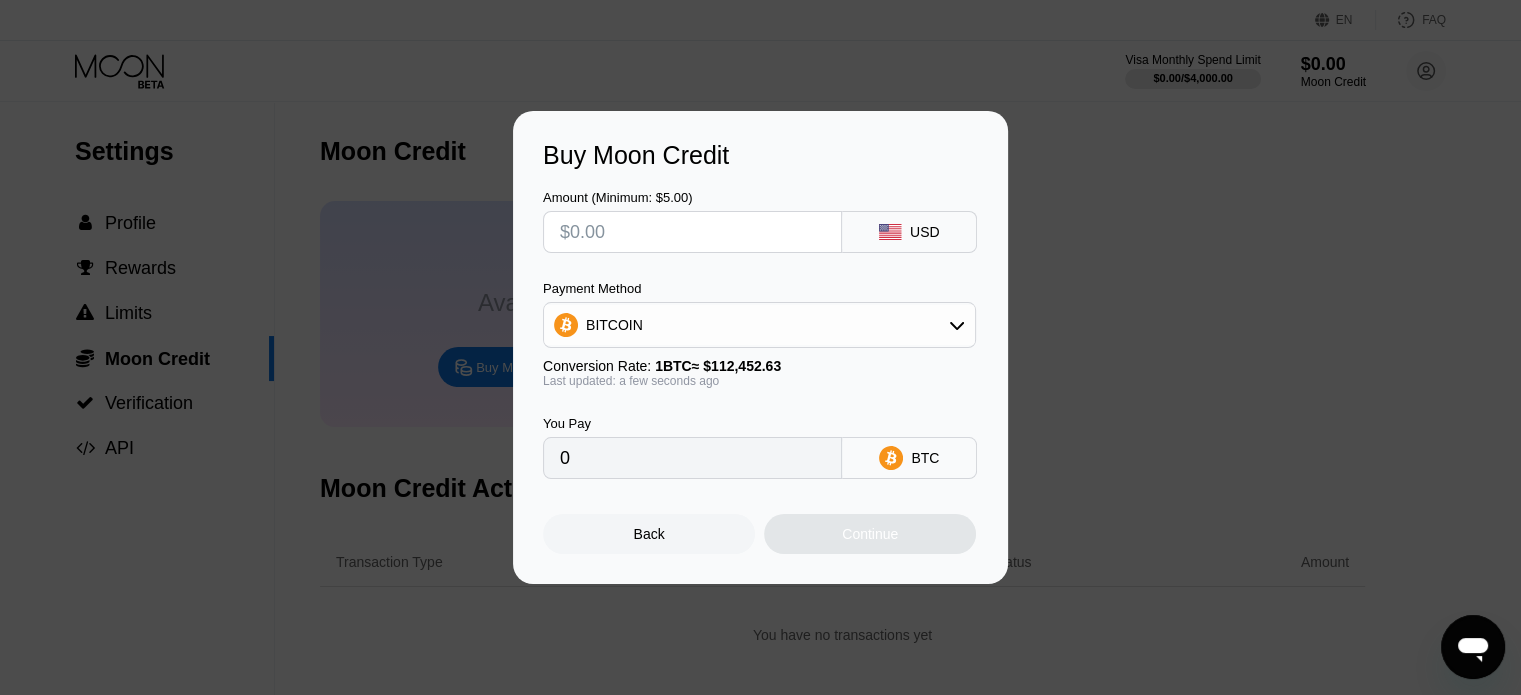 click at bounding box center [692, 232] 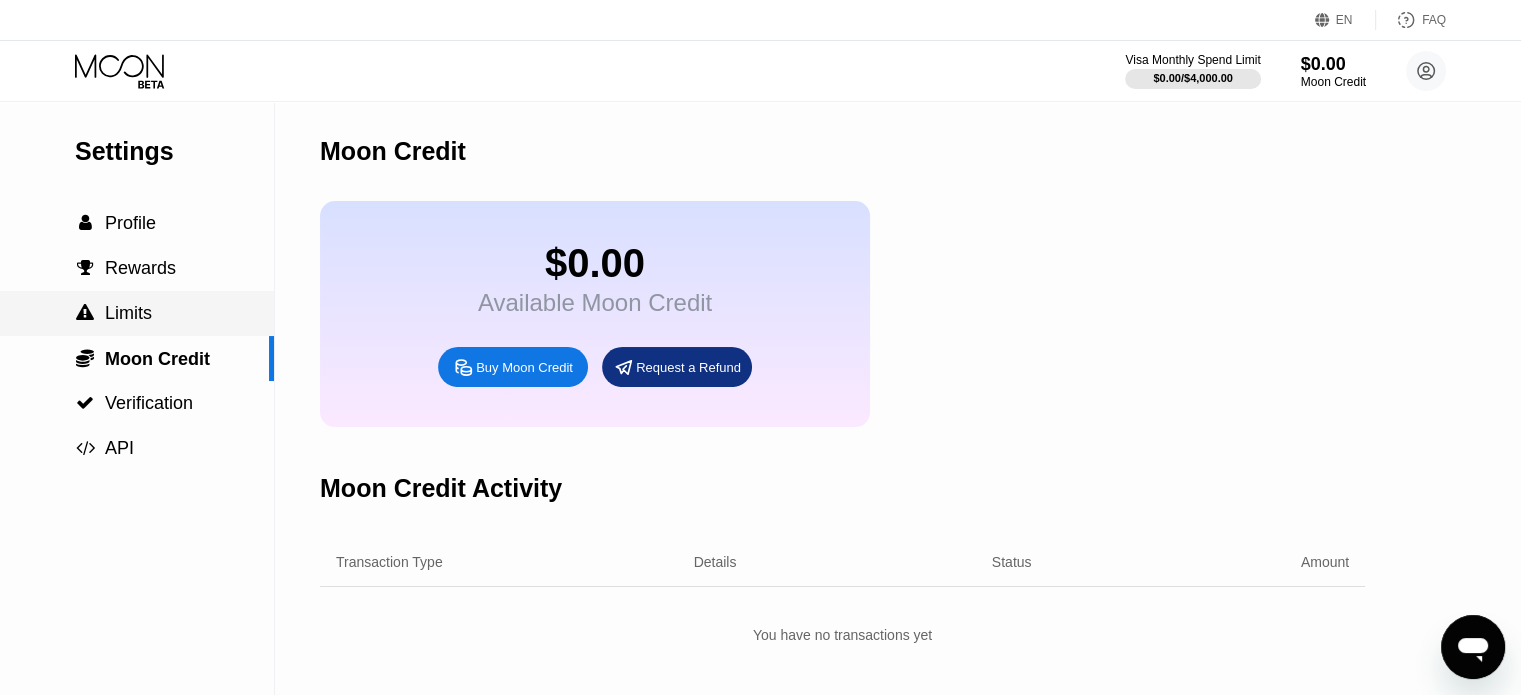 click on " Limits" at bounding box center [137, 313] 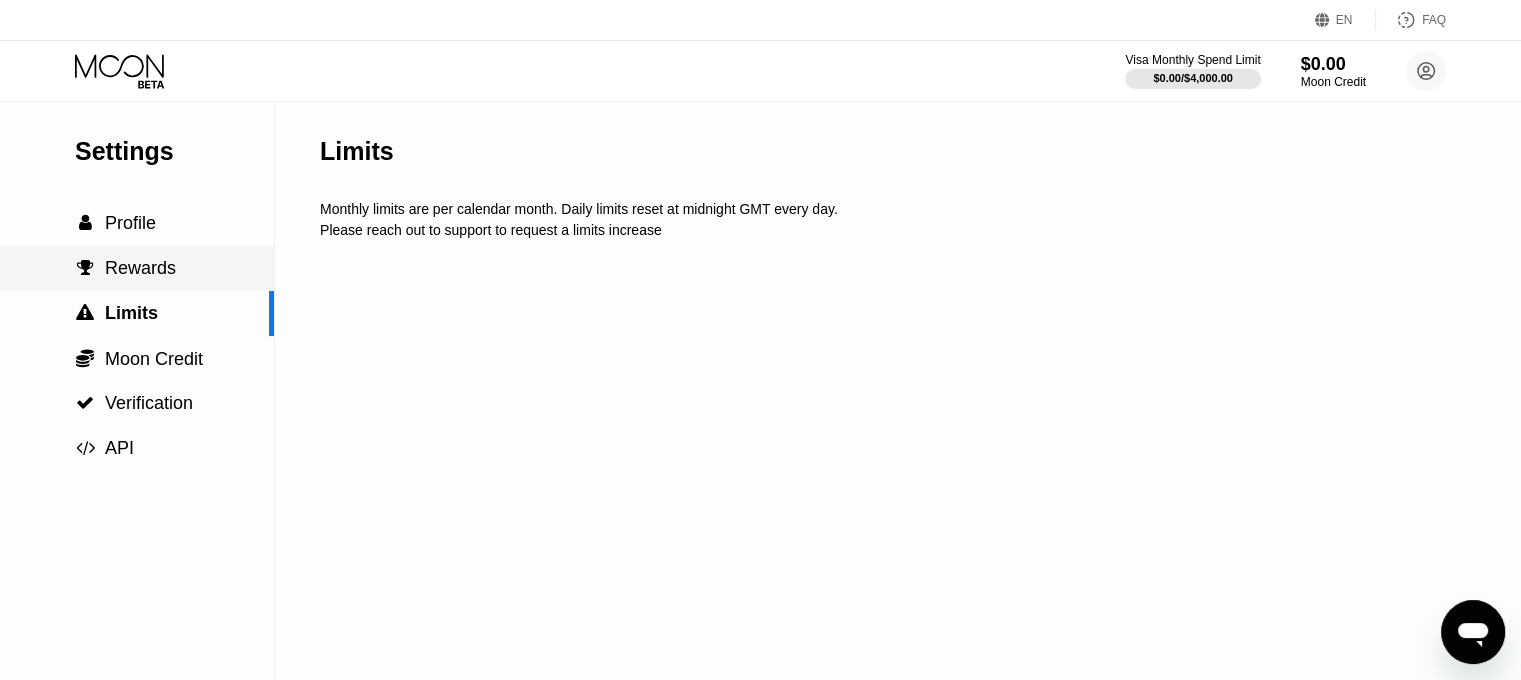 click on " Rewards" at bounding box center [137, 268] 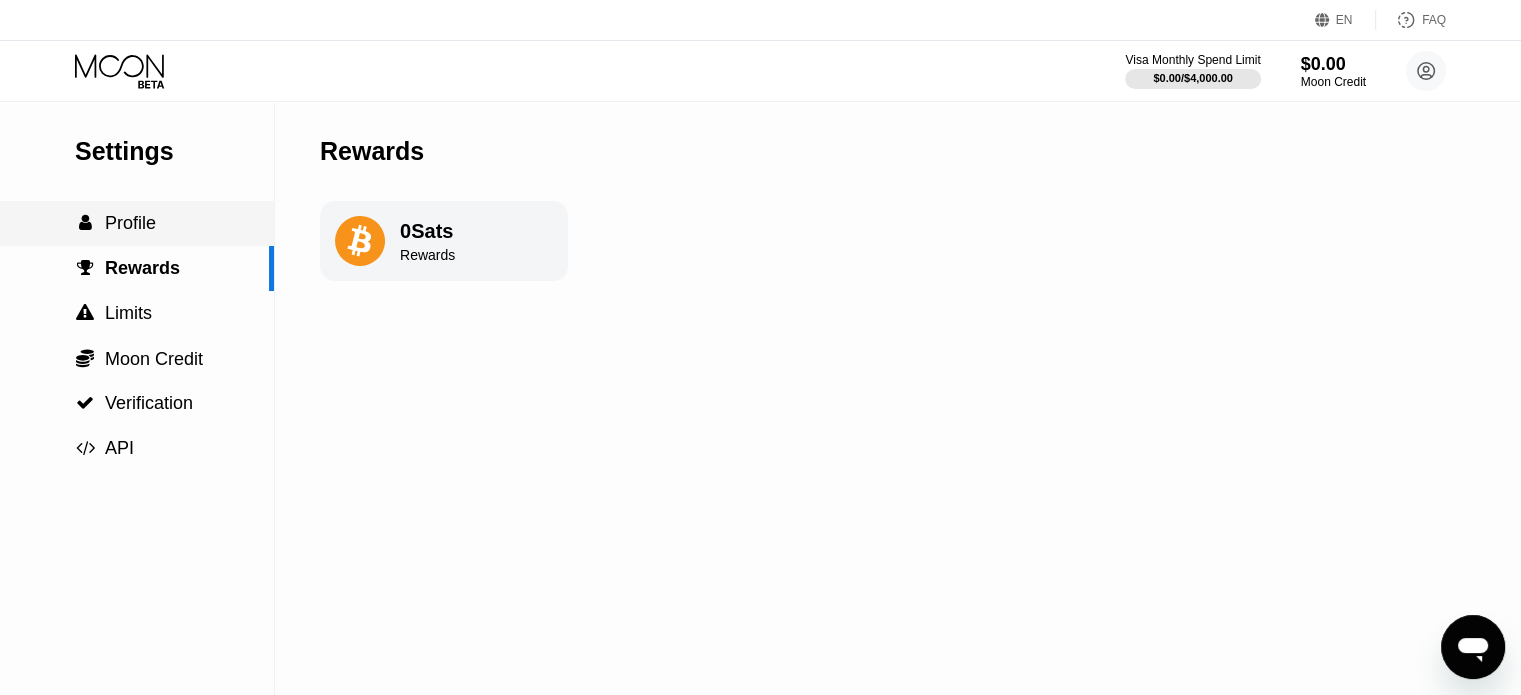 click on " Profile" at bounding box center [137, 223] 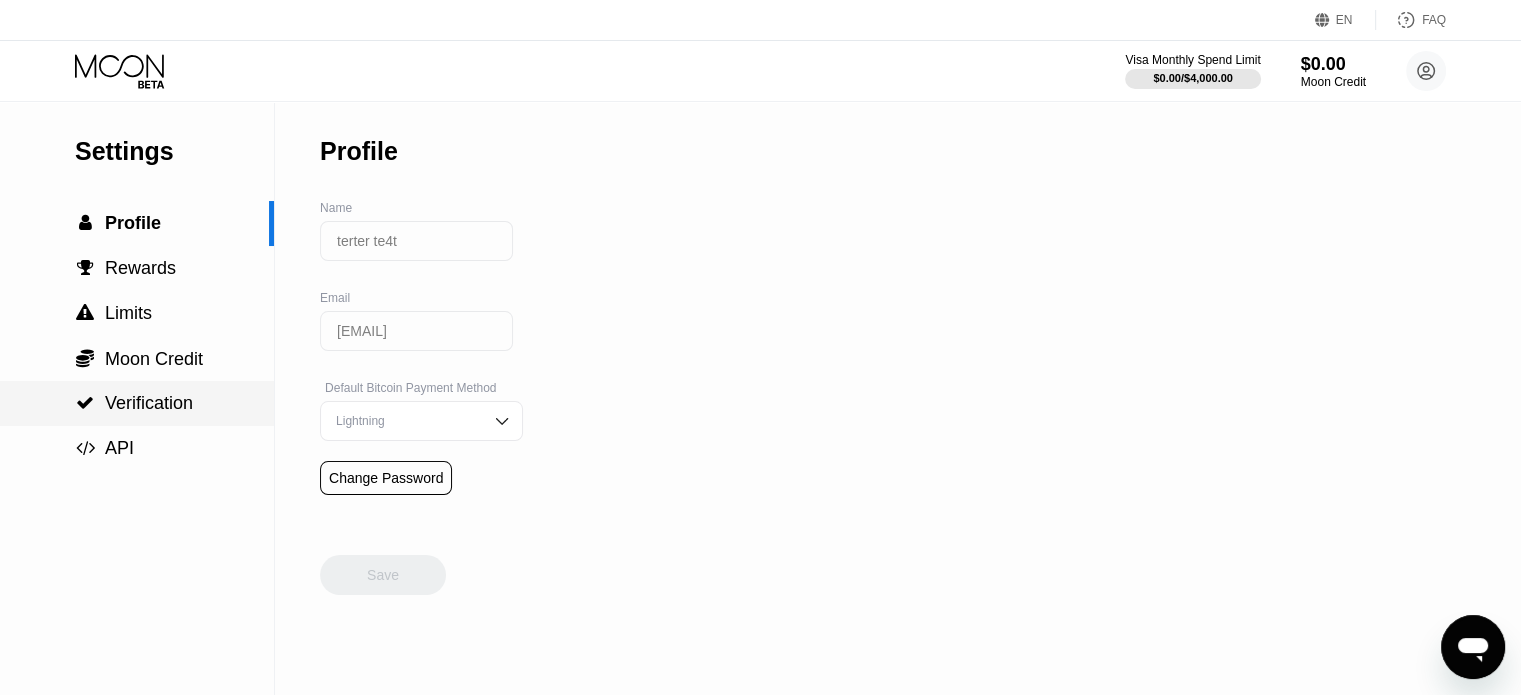click on " Verification" at bounding box center [137, 403] 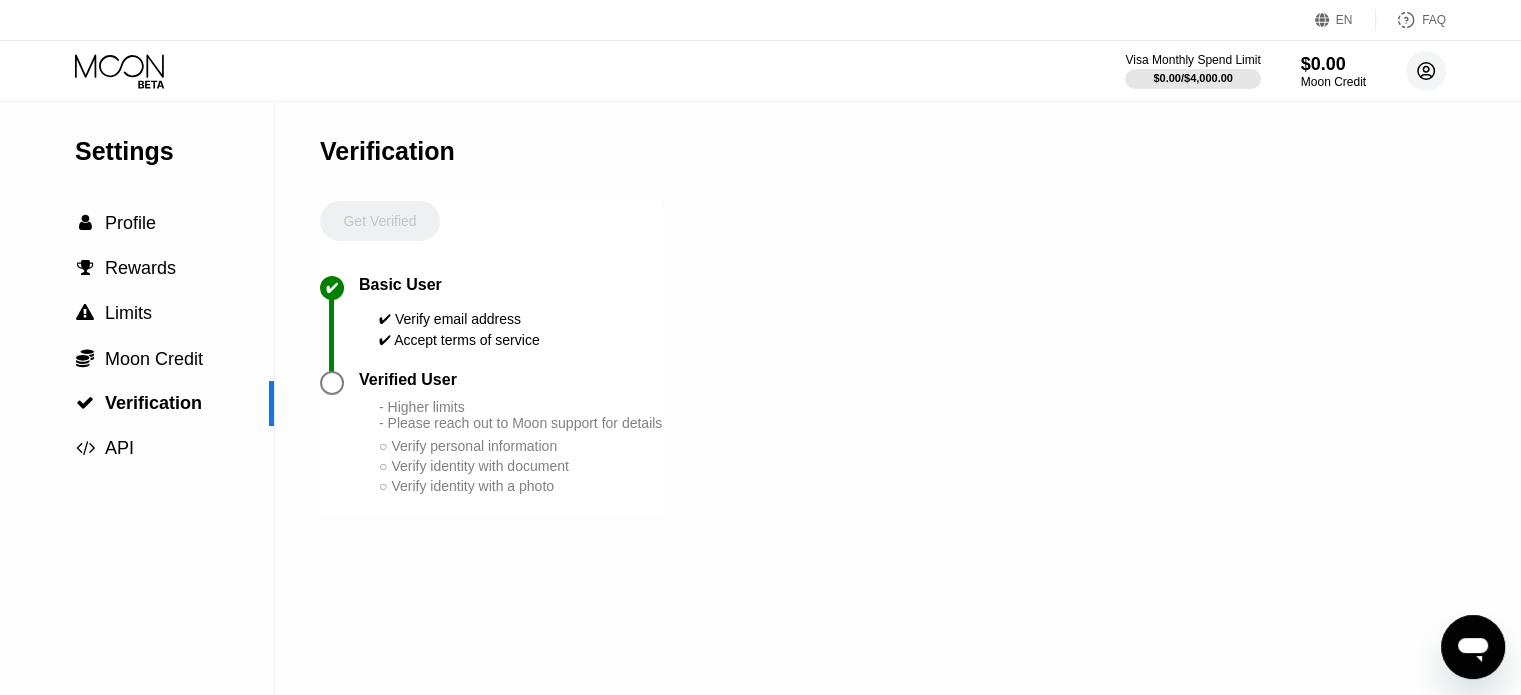 click 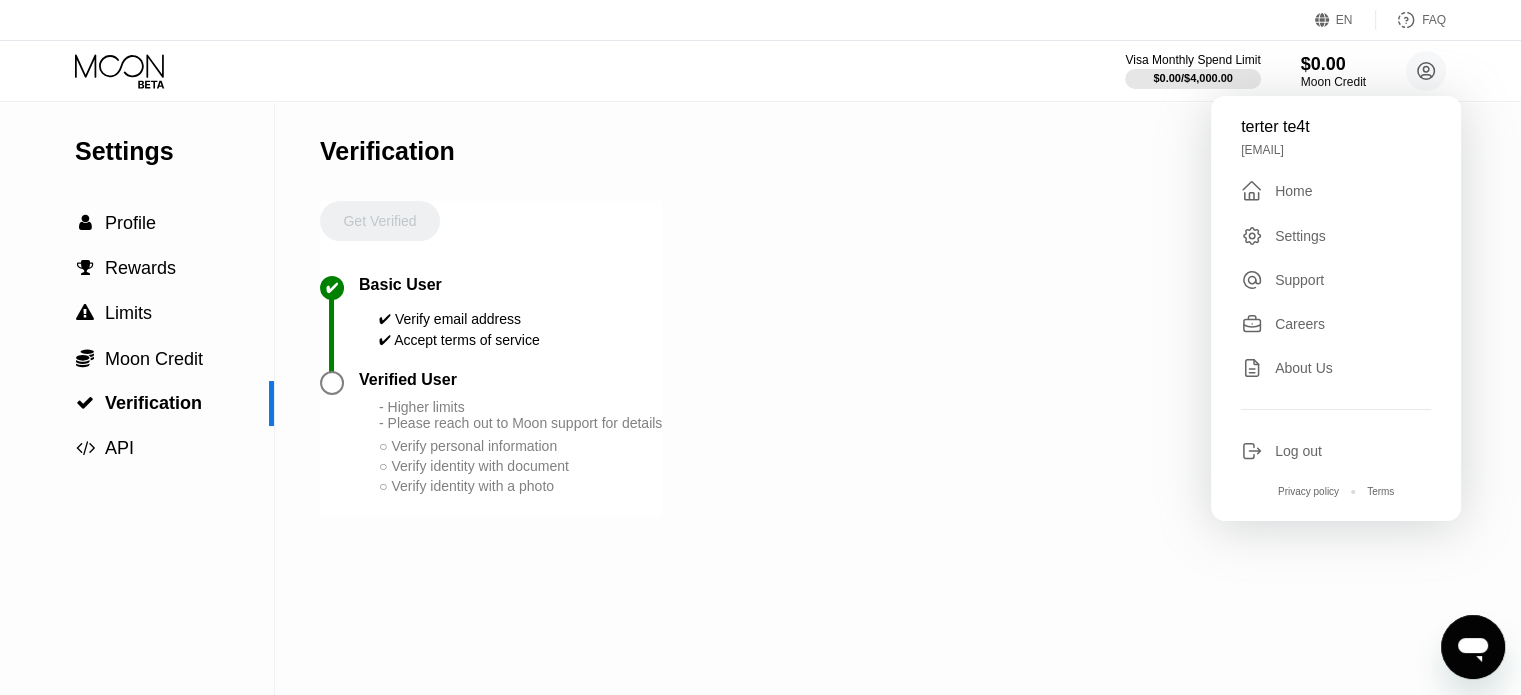 click on "Log out" at bounding box center (1336, 451) 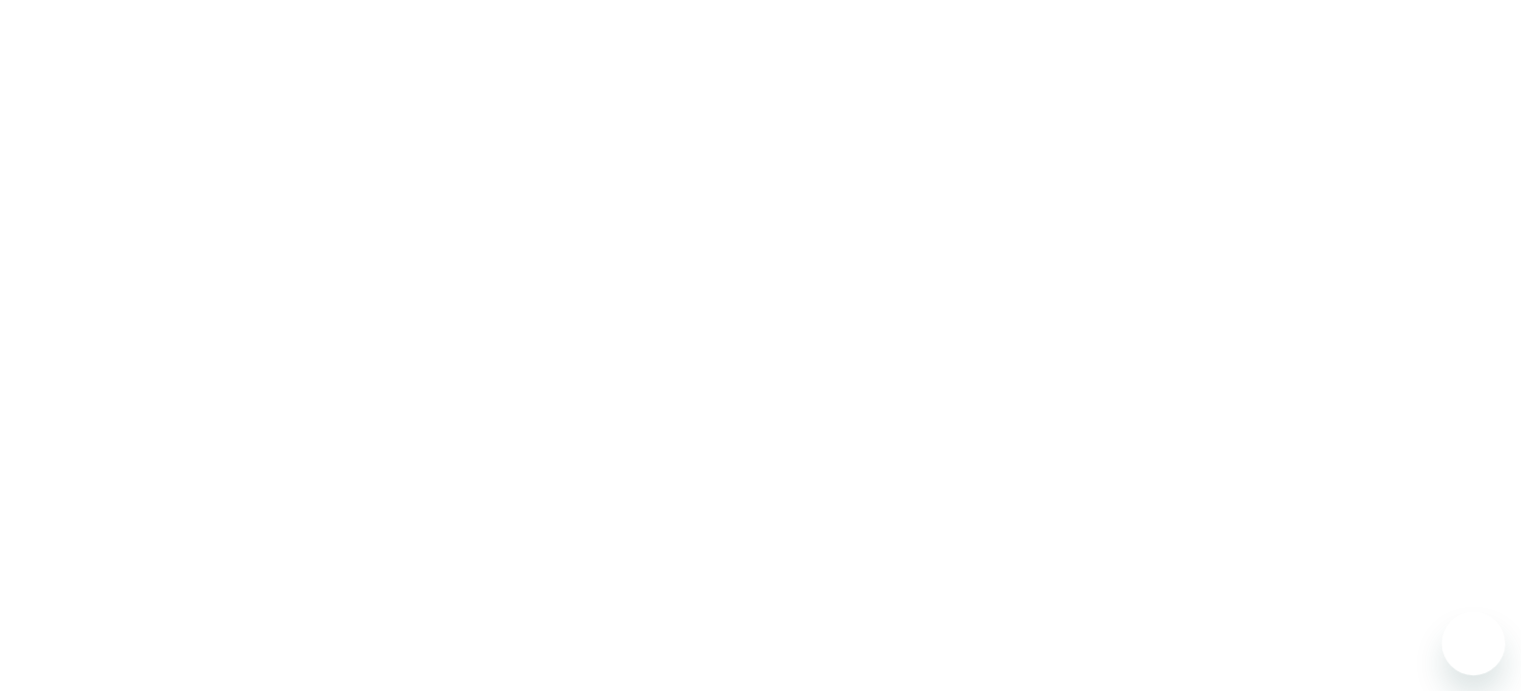 scroll, scrollTop: 0, scrollLeft: 0, axis: both 